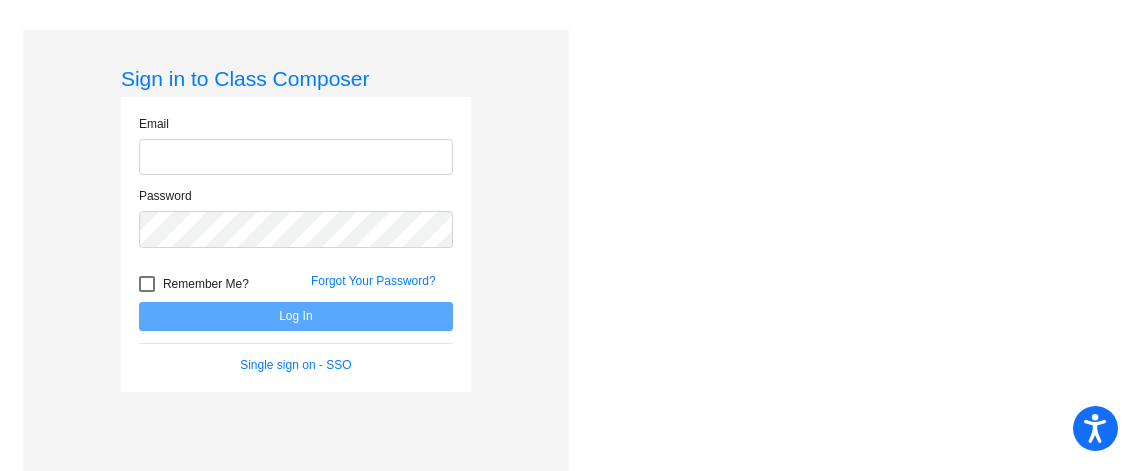 scroll, scrollTop: 0, scrollLeft: 0, axis: both 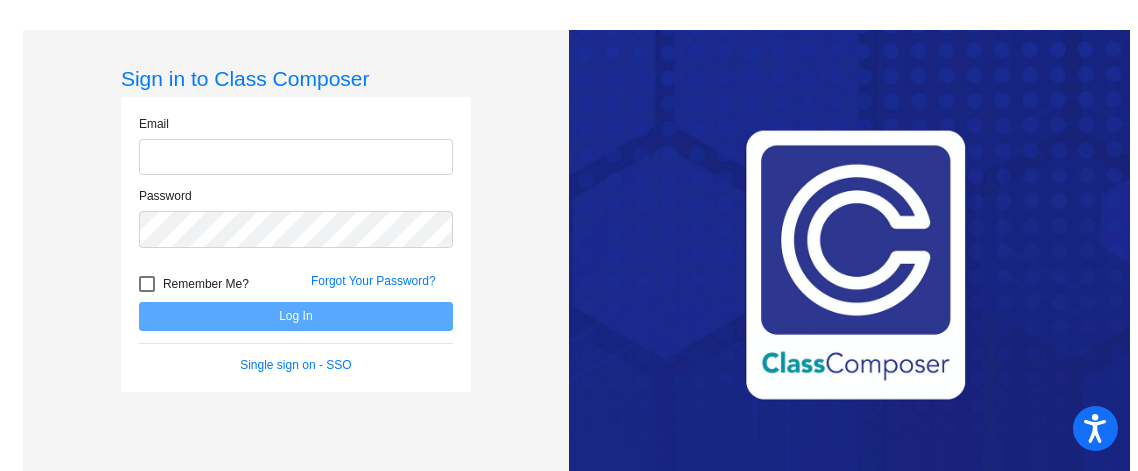 type on "[EMAIL_ADDRESS][DOMAIN_NAME]" 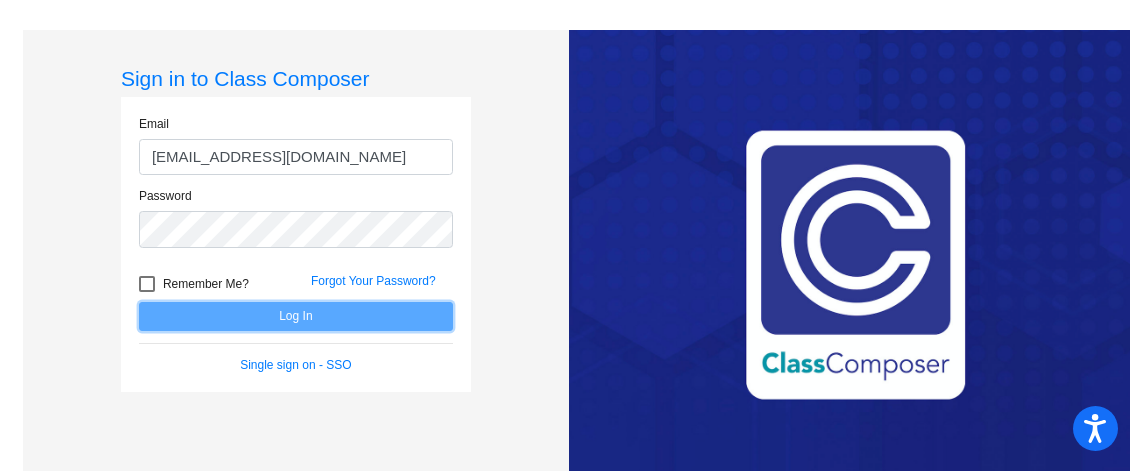 click on "Log In" 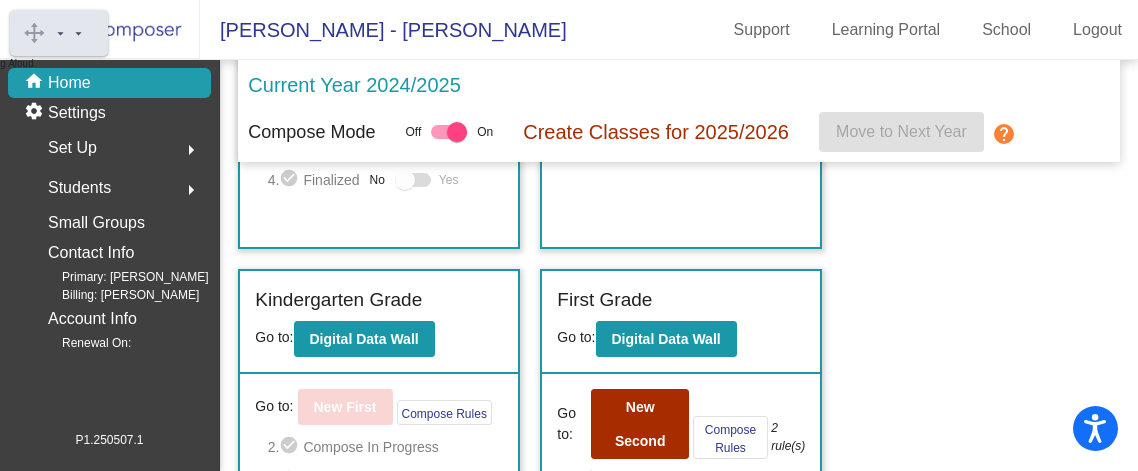 scroll, scrollTop: 274, scrollLeft: 0, axis: vertical 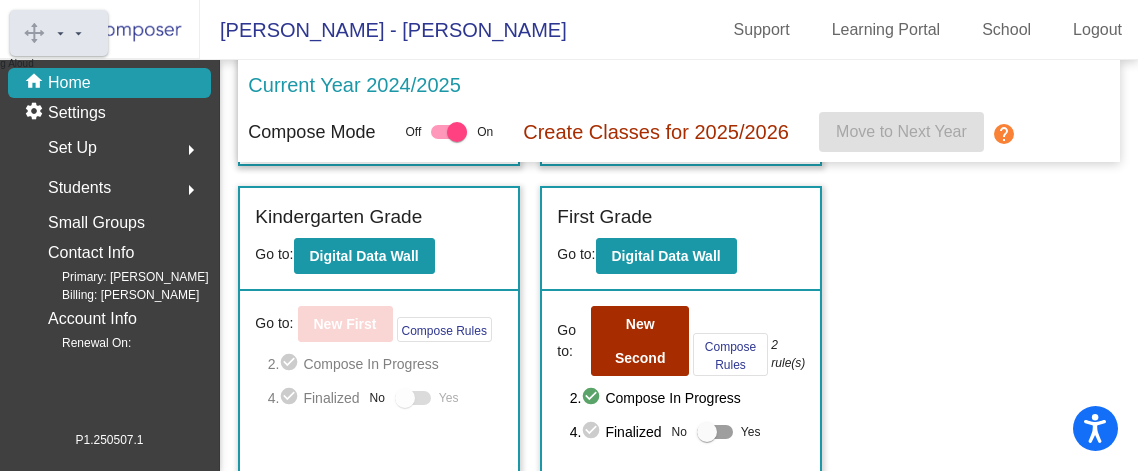 click 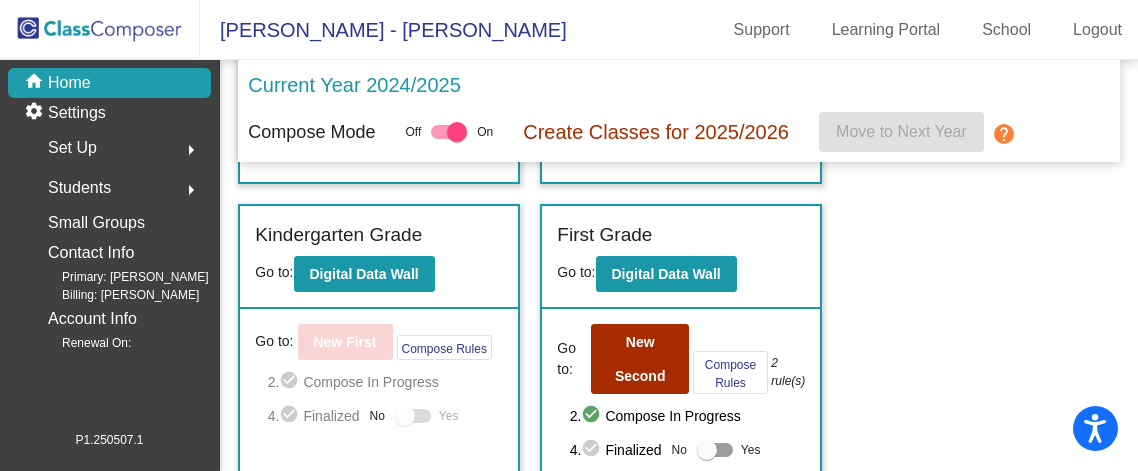 scroll, scrollTop: 326, scrollLeft: 0, axis: vertical 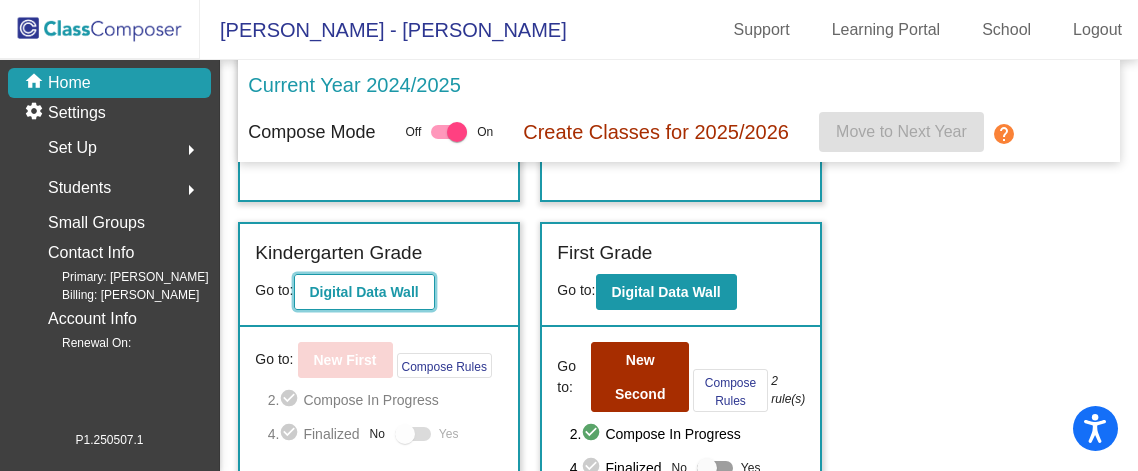 click on "Digital Data Wall" 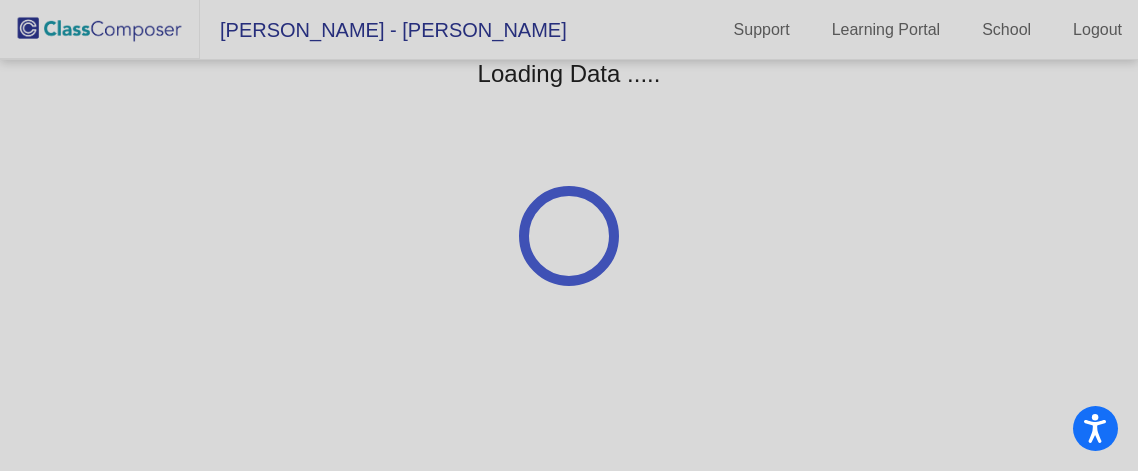 scroll, scrollTop: 0, scrollLeft: 0, axis: both 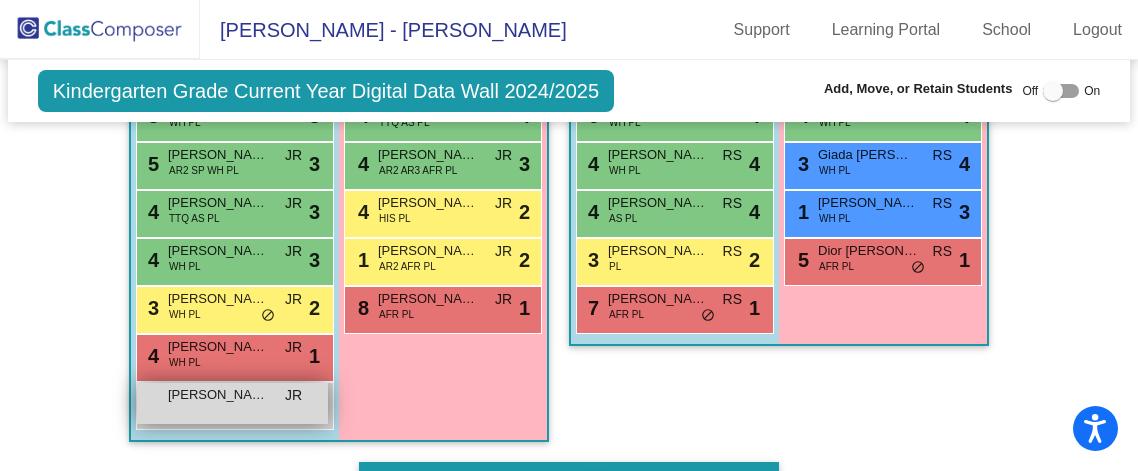 click on "[PERSON_NAME]" at bounding box center [218, 395] 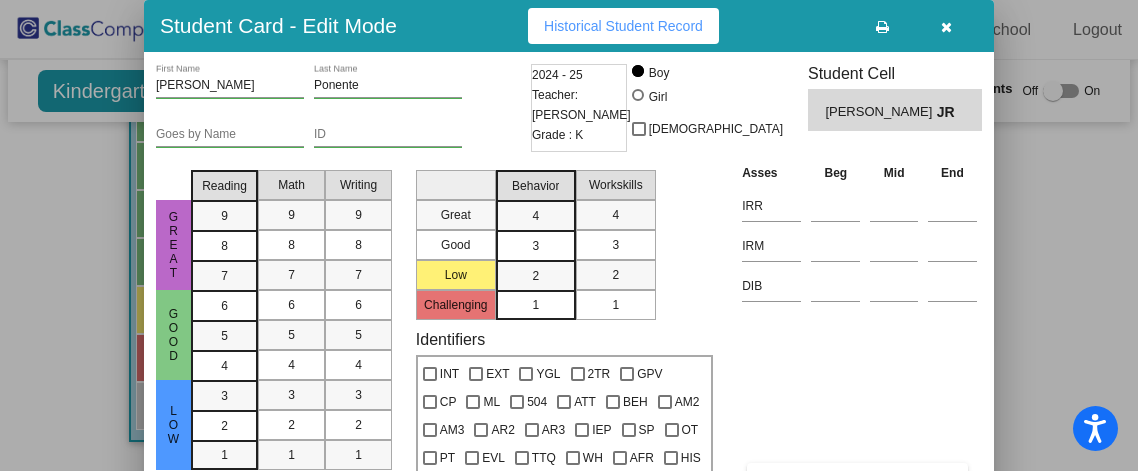 click at bounding box center [946, 27] 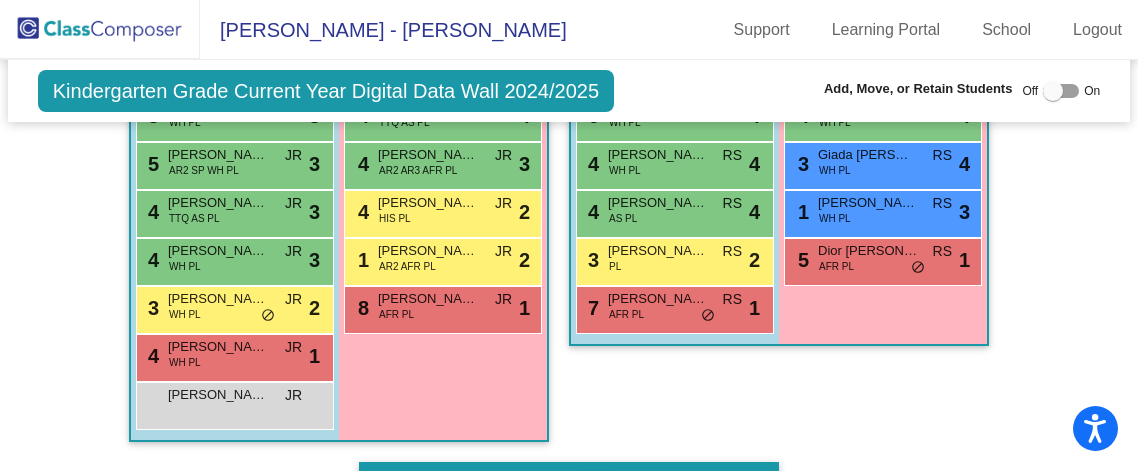 click at bounding box center (1053, 91) 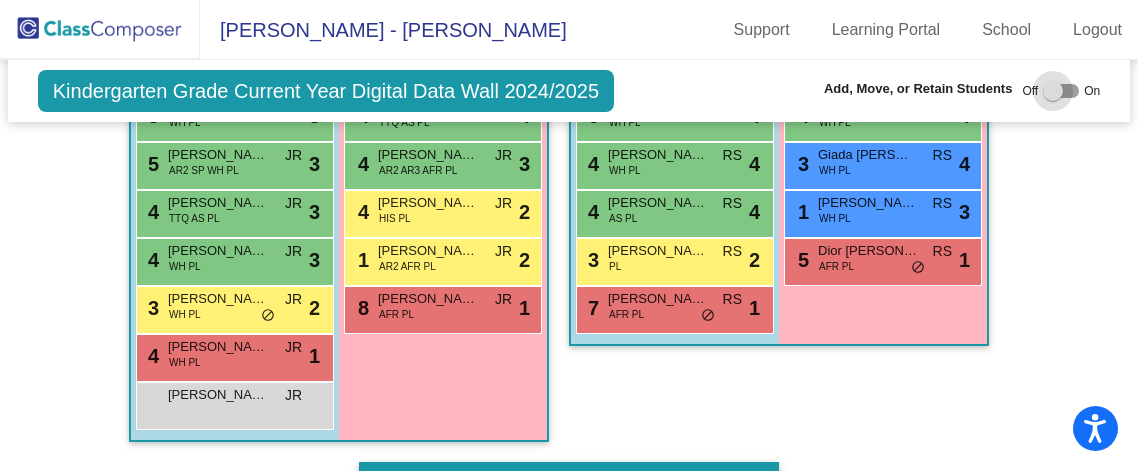 checkbox on "true" 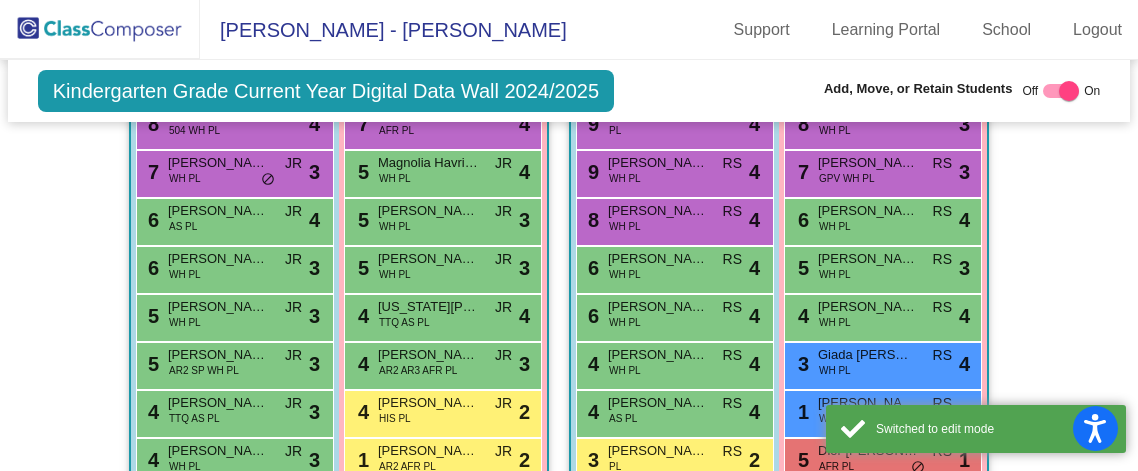 scroll, scrollTop: 4015, scrollLeft: 0, axis: vertical 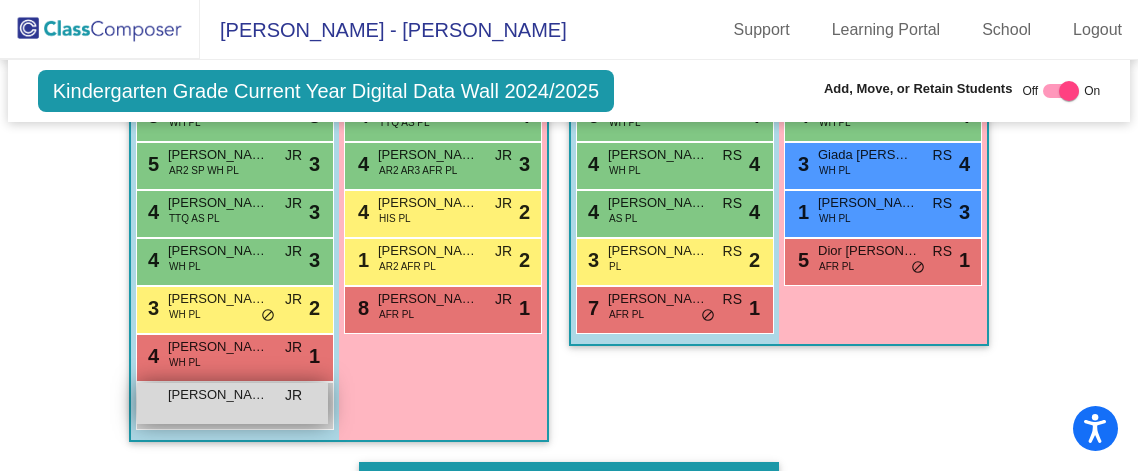 click on "[PERSON_NAME] lock do_not_disturb_alt" at bounding box center (232, 403) 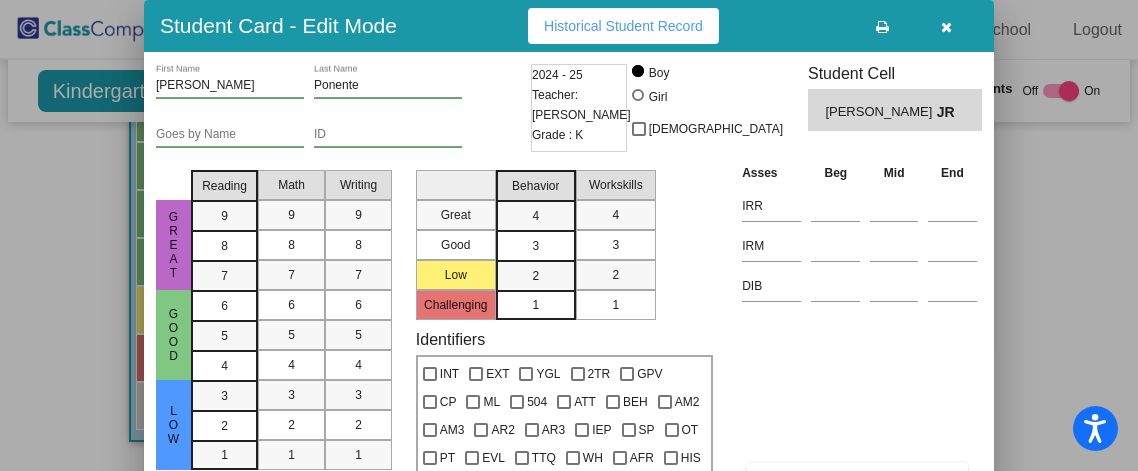 click on "Asses Beg Mid End IRR IRM DIB  Notes" at bounding box center (859, 330) 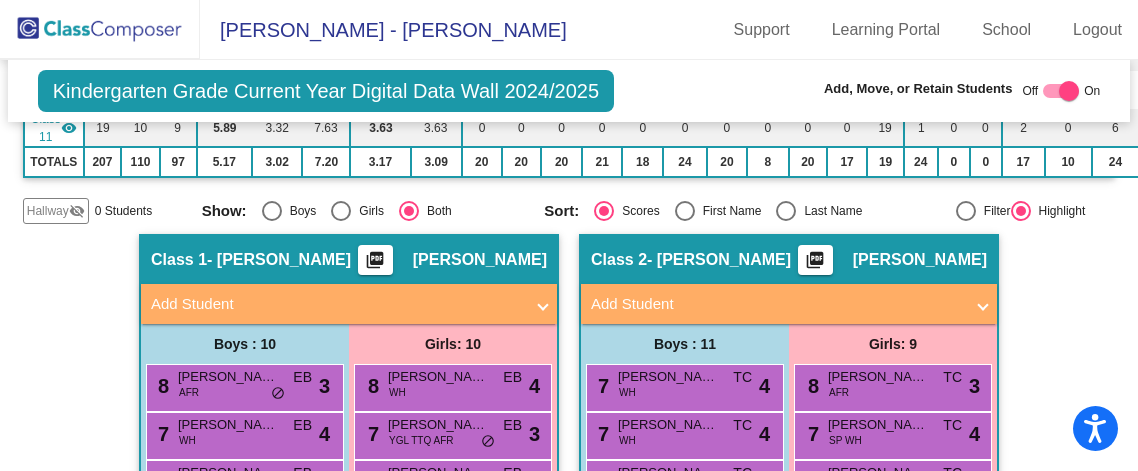 scroll, scrollTop: 628, scrollLeft: 0, axis: vertical 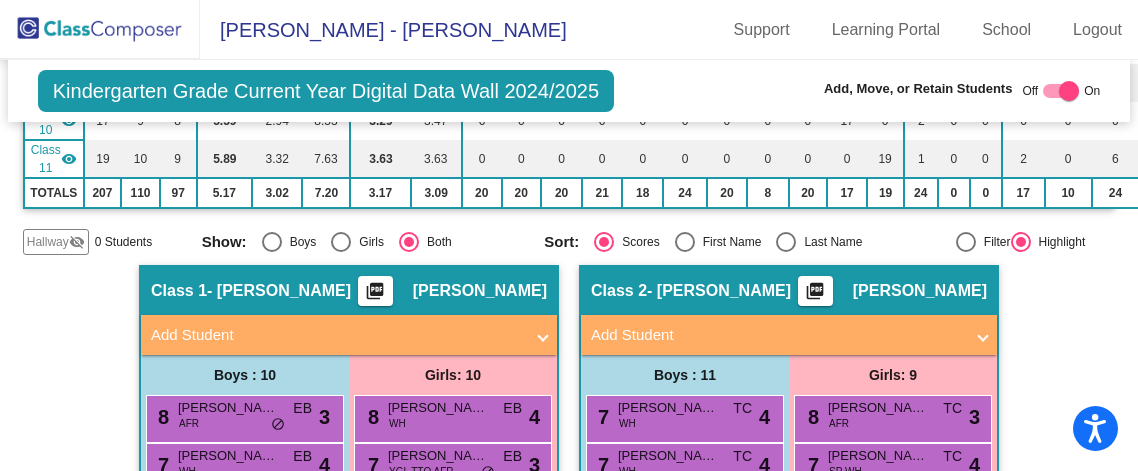 click on "picture_as_pdf" 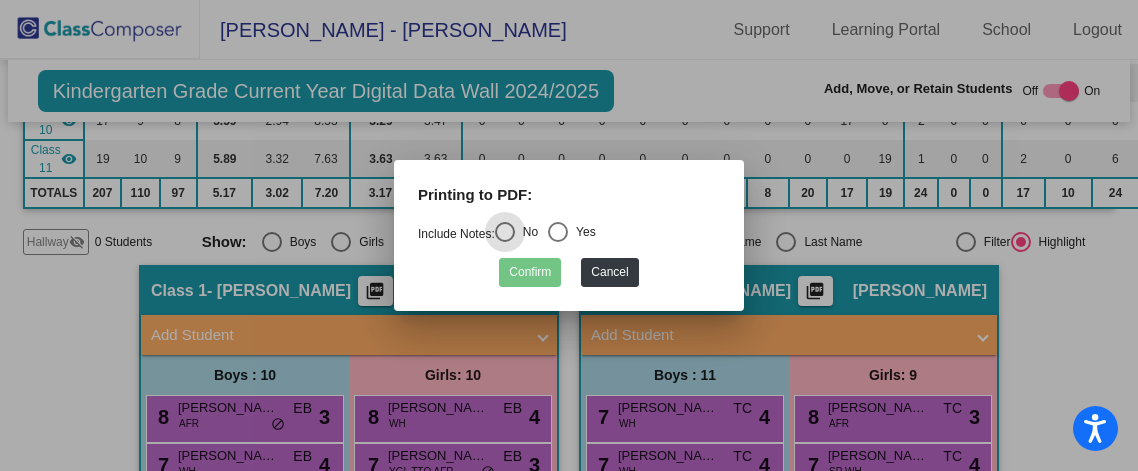 click at bounding box center (558, 232) 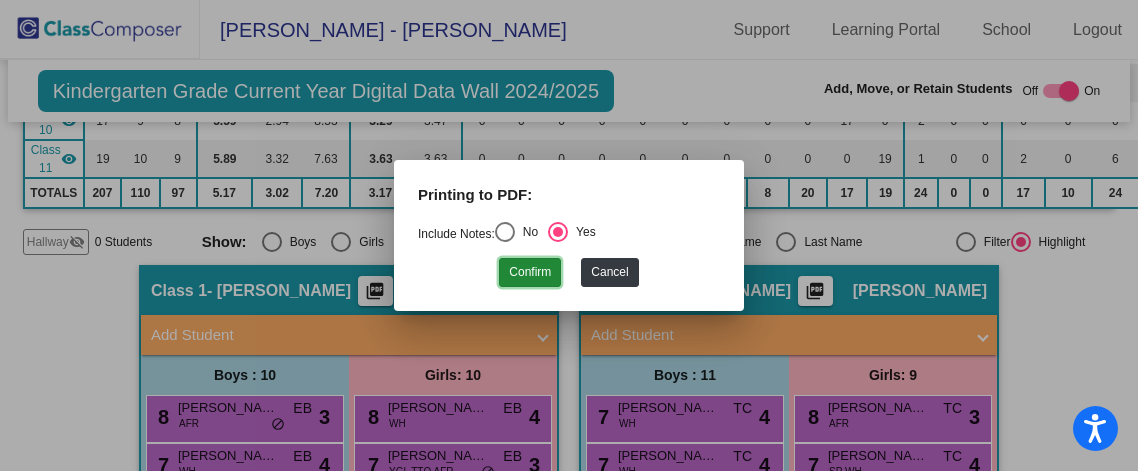 click on "Confirm" at bounding box center (530, 272) 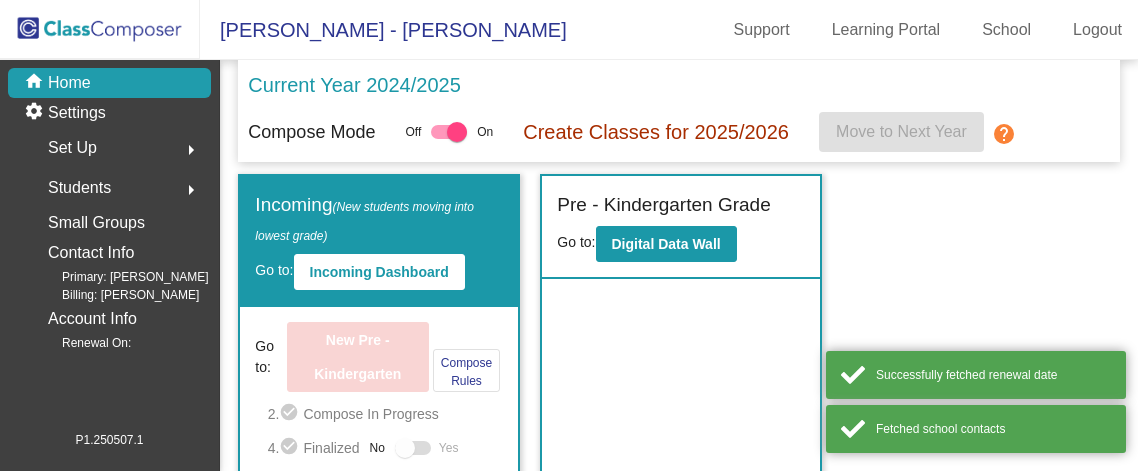 scroll, scrollTop: 0, scrollLeft: 0, axis: both 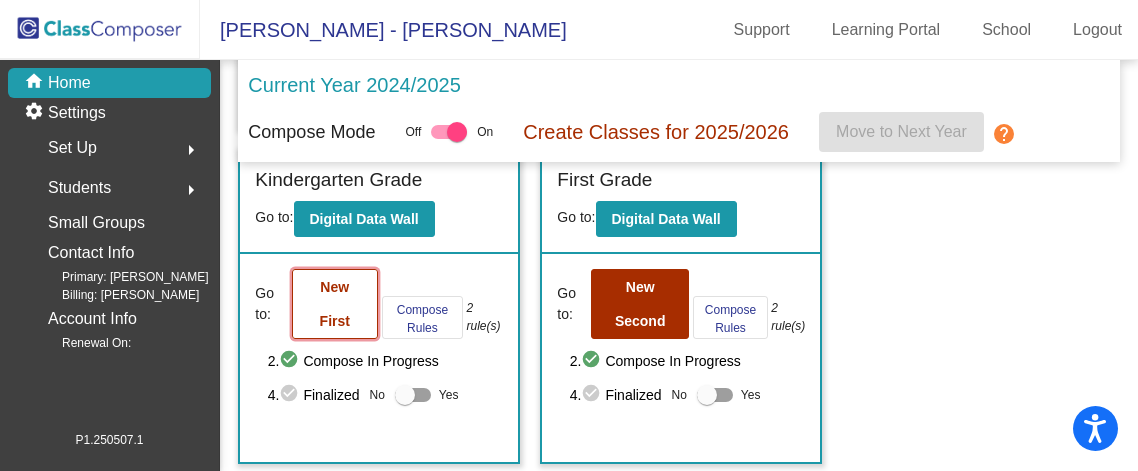 click on "New First" 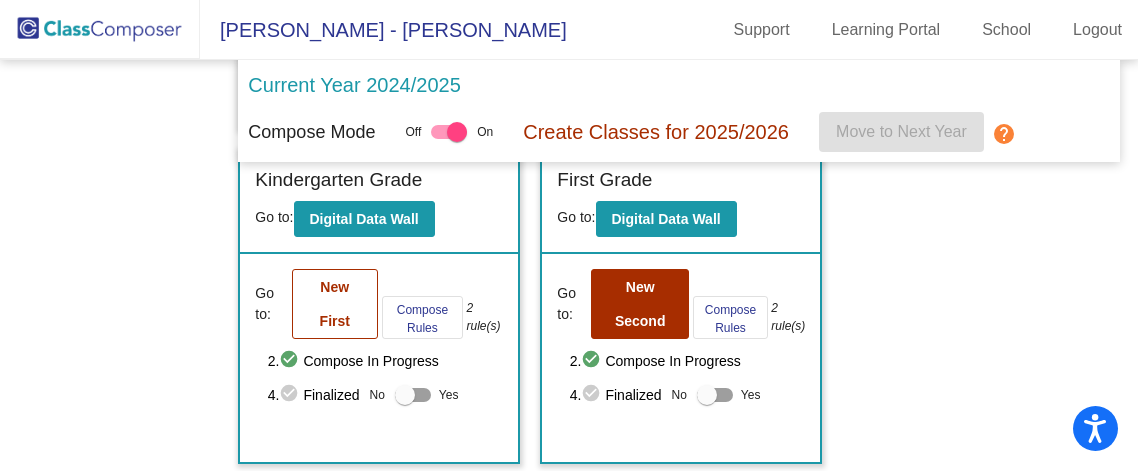 scroll, scrollTop: 0, scrollLeft: 0, axis: both 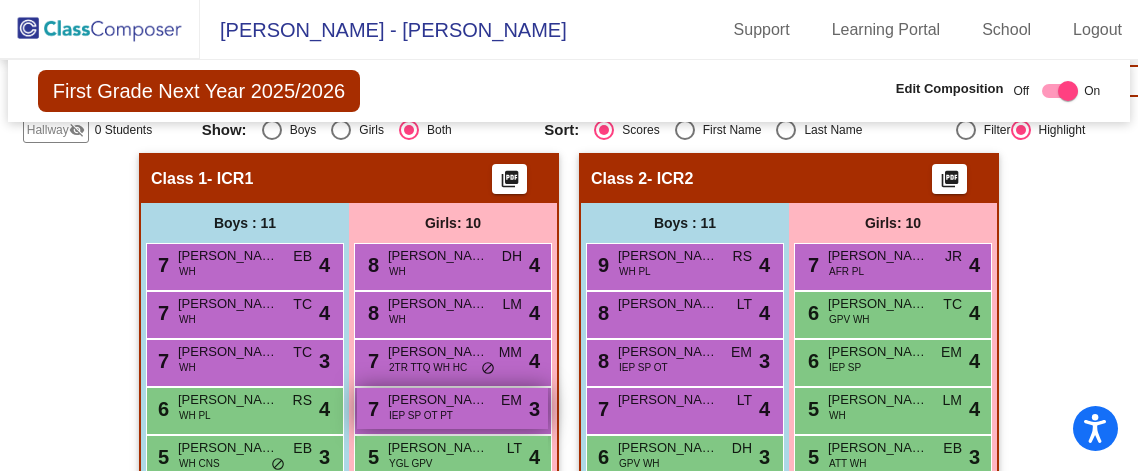 click on "[PERSON_NAME]" at bounding box center [438, 400] 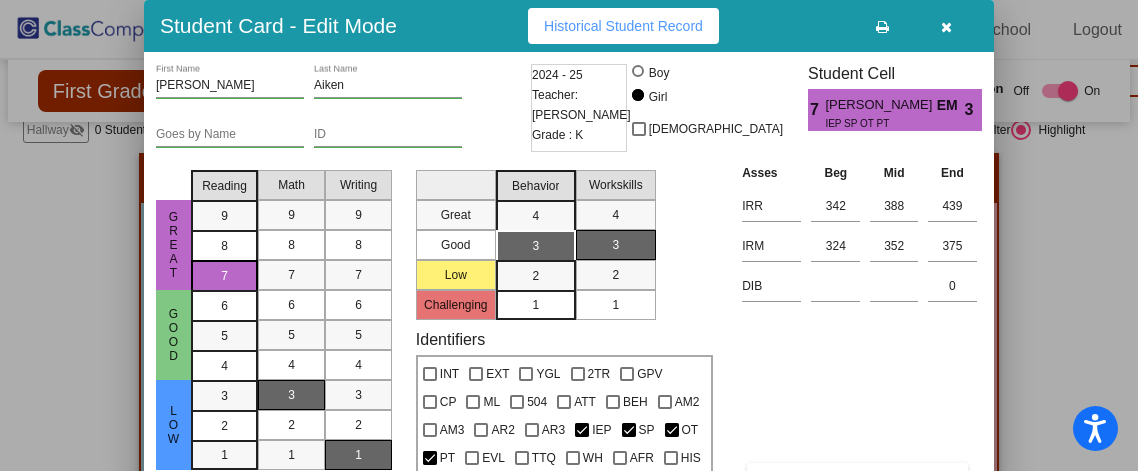 click at bounding box center [946, 27] 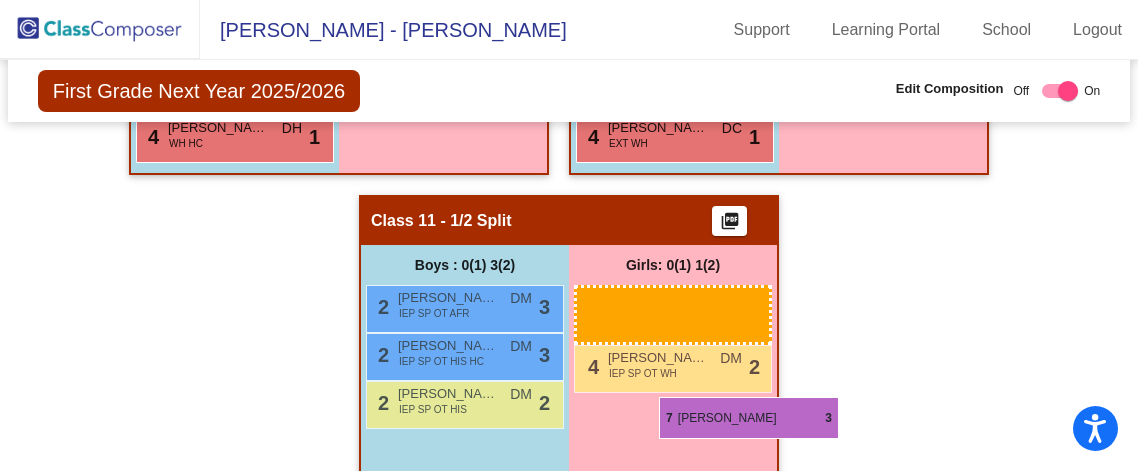 scroll, scrollTop: 4011, scrollLeft: 0, axis: vertical 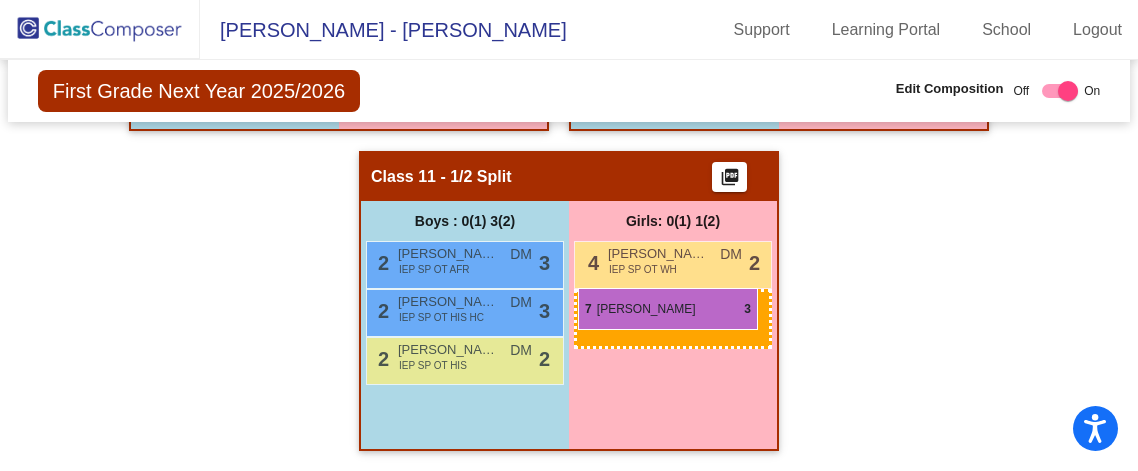 drag, startPoint x: 419, startPoint y: 407, endPoint x: 578, endPoint y: 288, distance: 198.6001 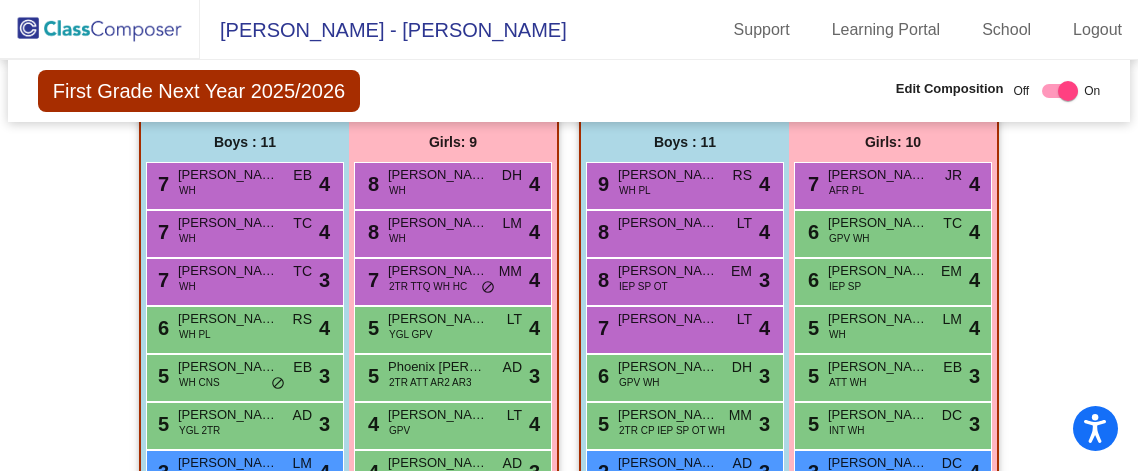 scroll, scrollTop: 840, scrollLeft: 0, axis: vertical 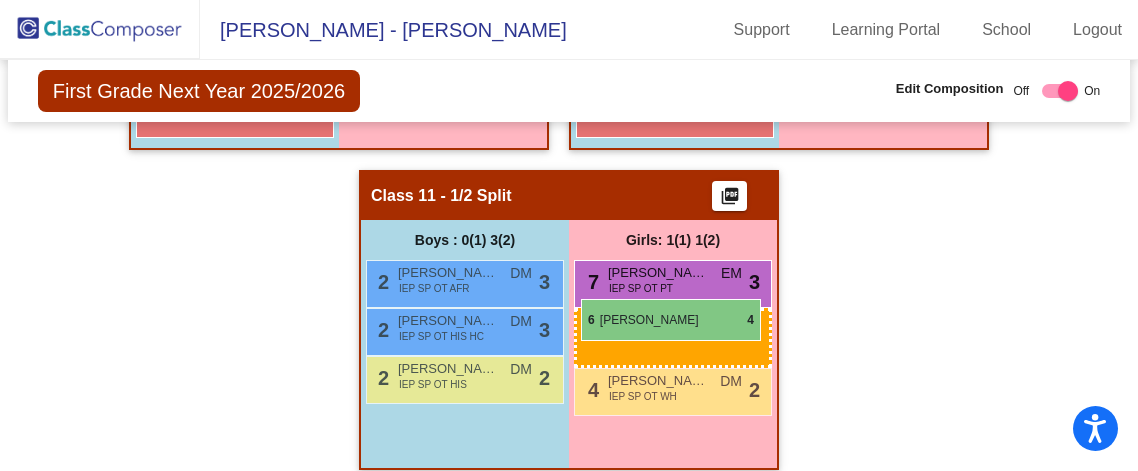 drag, startPoint x: 873, startPoint y: 269, endPoint x: 581, endPoint y: 299, distance: 293.53705 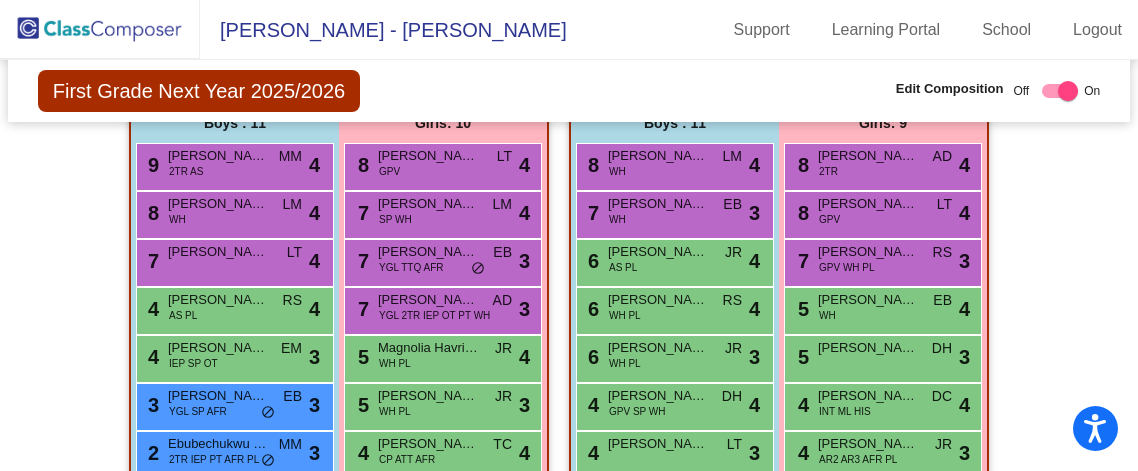 scroll, scrollTop: 1509, scrollLeft: 0, axis: vertical 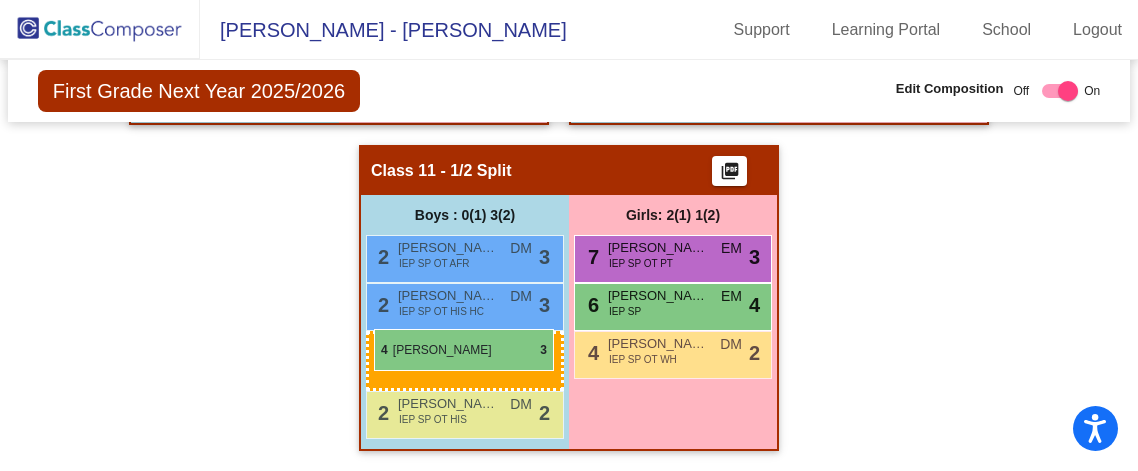drag, startPoint x: 227, startPoint y: 340, endPoint x: 374, endPoint y: 329, distance: 147.411 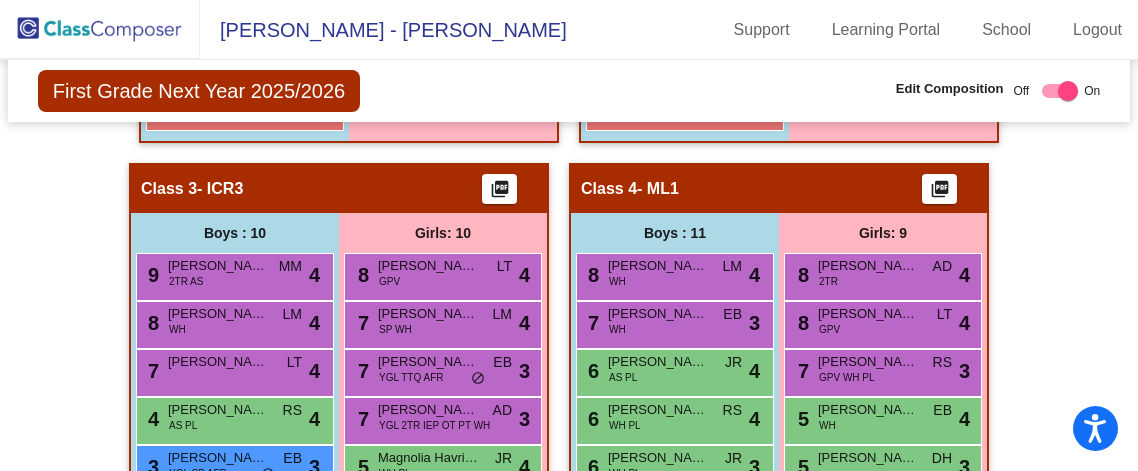 scroll, scrollTop: 1124, scrollLeft: 0, axis: vertical 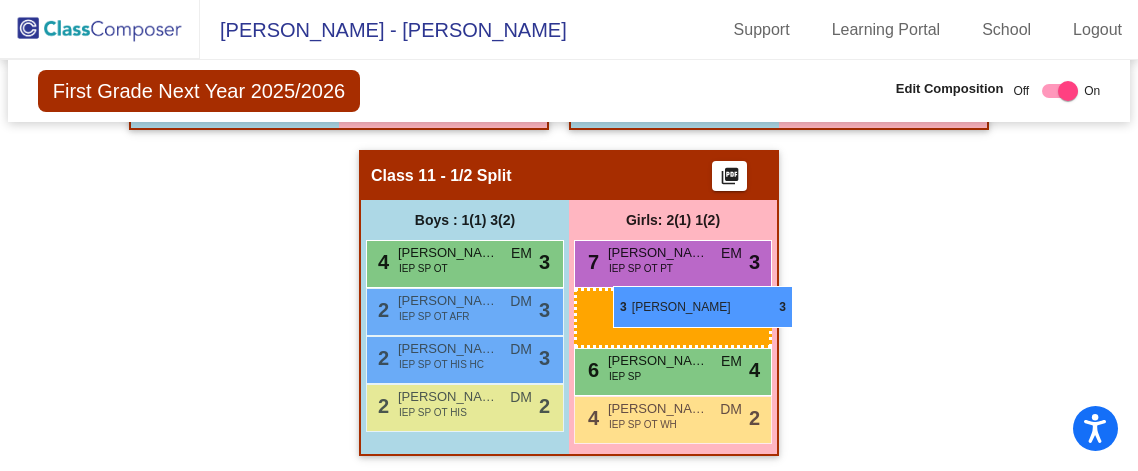 drag, startPoint x: 478, startPoint y: 219, endPoint x: 612, endPoint y: 285, distance: 149.37202 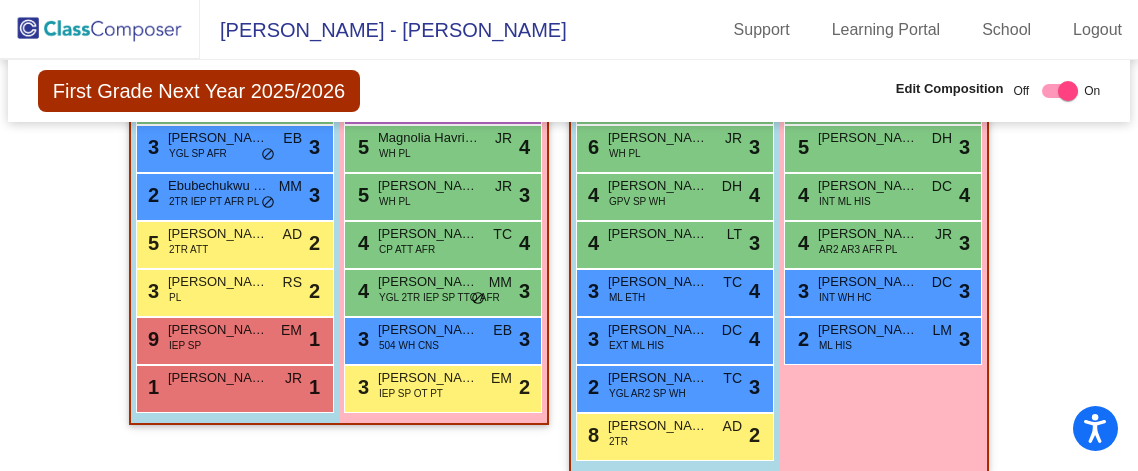 scroll, scrollTop: 1732, scrollLeft: 0, axis: vertical 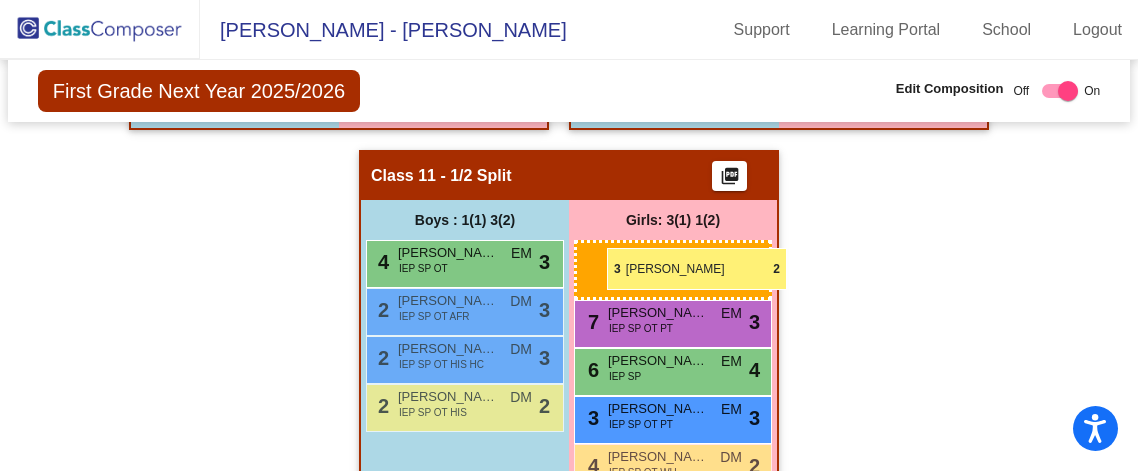 drag, startPoint x: 428, startPoint y: 367, endPoint x: 607, endPoint y: 248, distance: 214.9465 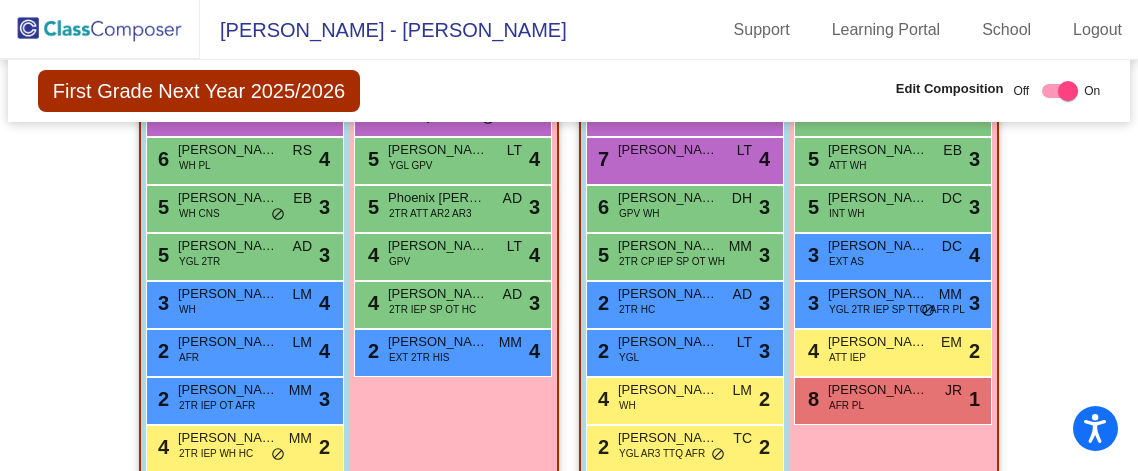 scroll, scrollTop: 1048, scrollLeft: 0, axis: vertical 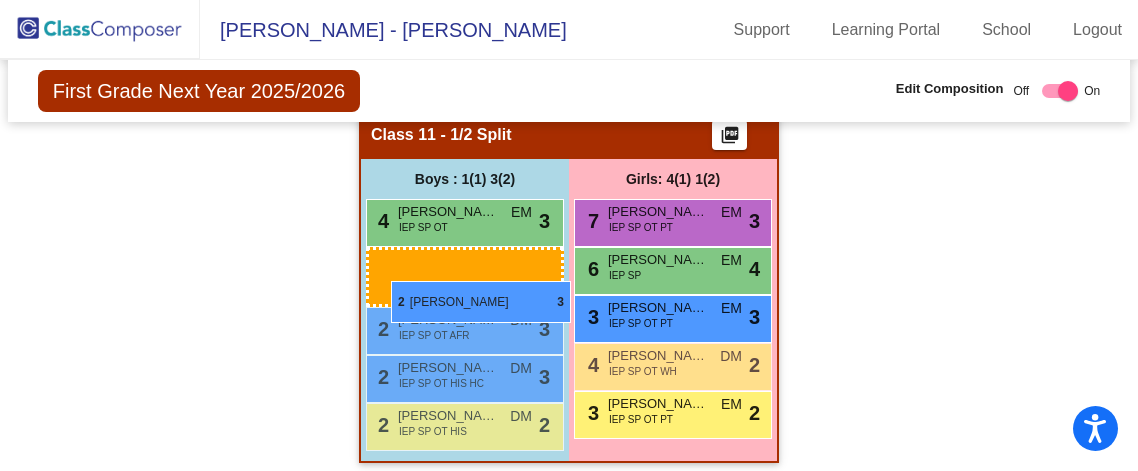 drag, startPoint x: 223, startPoint y: 351, endPoint x: 391, endPoint y: 281, distance: 182 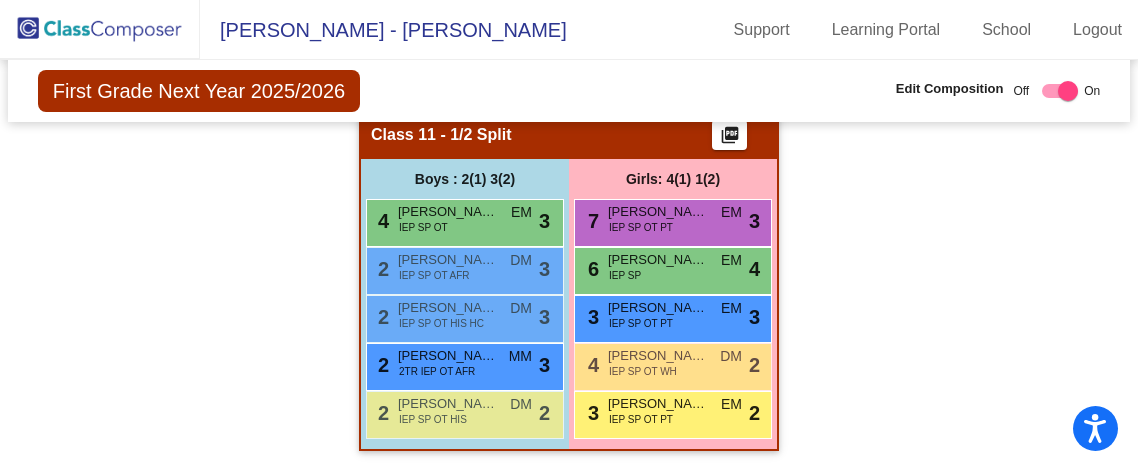 click on "Hallway   - Hallway Class  picture_as_pdf  Add Student  First Name Last Name Student Id  (Recommended)   Boy   Girl   Non Binary Add Close  Boys : 0    No Students   Girls: 0   No Students   Class 1   - ICR1  picture_as_pdf  Add Student  First Name Last Name Student Id  (Recommended)   Boy   Girl   Non Binary Add Close  Boys : 10  7 Connor Sechrist WH EB lock do_not_disturb_alt 4 7 Samuel Gurevich WH TC lock do_not_disturb_alt 4 7 Declan Kressley WH TC lock do_not_disturb_alt 3 6 Brody McKee WH PL RS lock do_not_disturb_alt 4 5 Dominic D'Emilio WH CNS EB lock do_not_disturb_alt 3 5 Dylan Menzoni YGL 2TR AD lock do_not_disturb_alt 3 3 Owen Calloway WH LM lock do_not_disturb_alt 4 2 Jayden Harris AFR LM lock do_not_disturb_alt 4 4 Benjamin Parker 2TR IEP WH HC MM lock do_not_disturb_alt 2 4 Harrison Ferraioli WH PL JR lock do_not_disturb_alt 1 Girls: 8 8 Olivia Longo WH DH lock do_not_disturb_alt 4 8 Vanessa Bobst WH LM lock do_not_disturb_alt 4 7 Madison Lane 2TR TTQ WH HC MM lock do_not_disturb_alt 4 5" 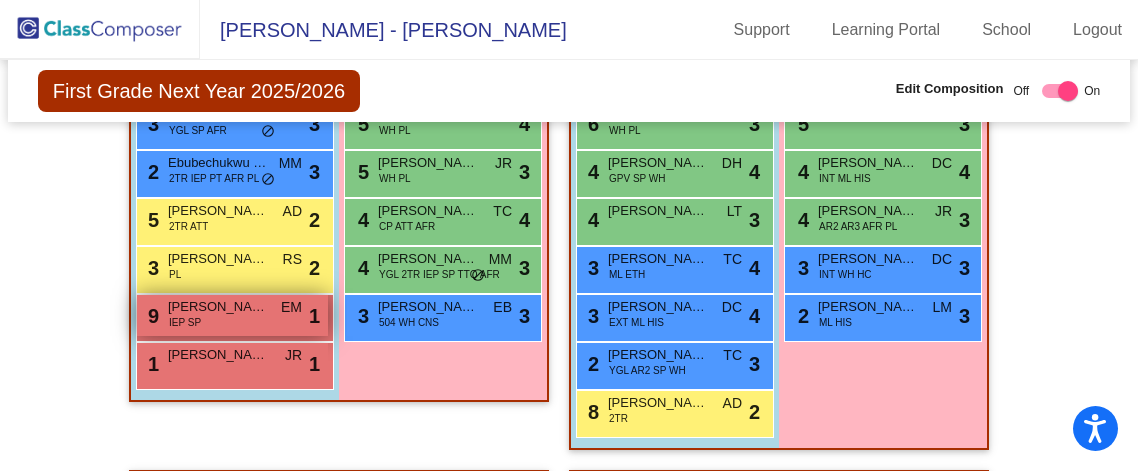 scroll, scrollTop: 1746, scrollLeft: 0, axis: vertical 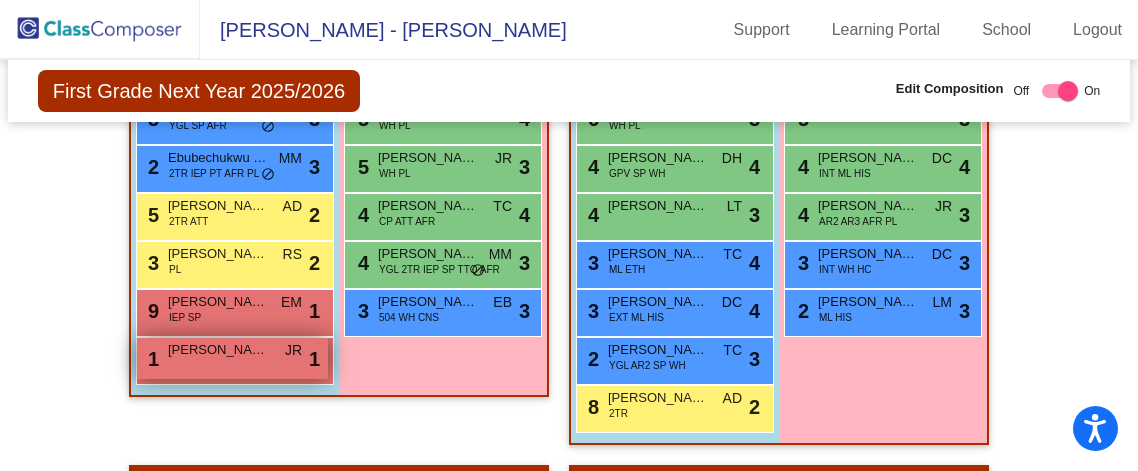 click on "1 Louis Ponente JR lock do_not_disturb_alt 1" at bounding box center (232, 358) 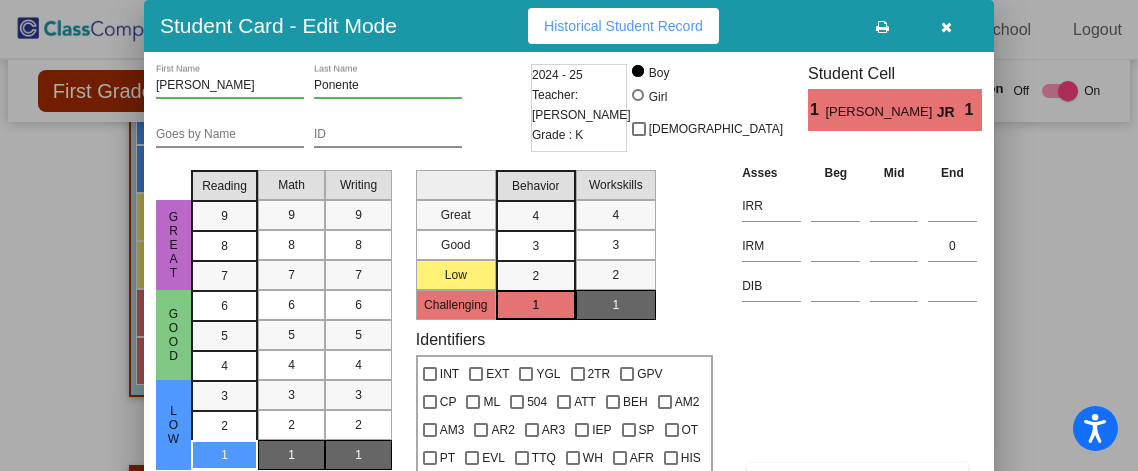 click at bounding box center [946, 27] 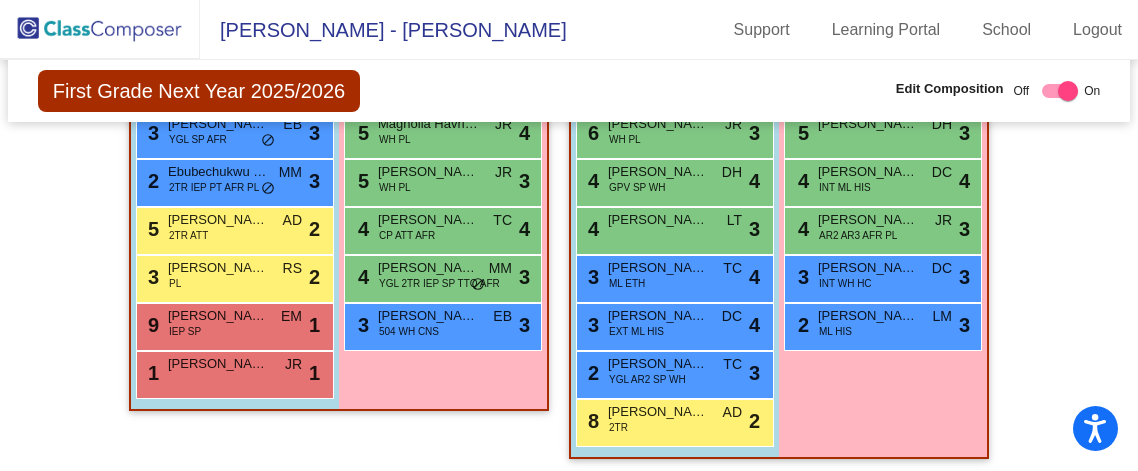 scroll, scrollTop: 1737, scrollLeft: 0, axis: vertical 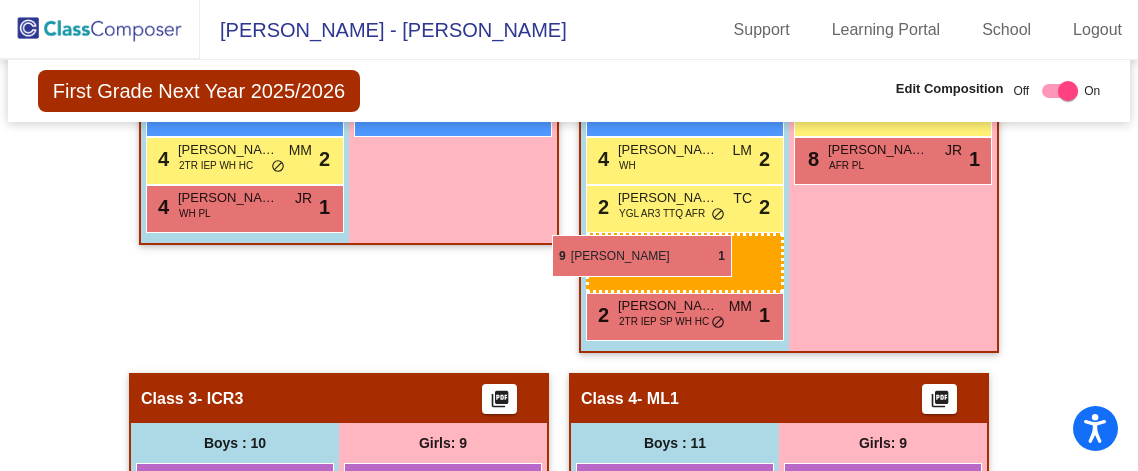 drag, startPoint x: 210, startPoint y: 308, endPoint x: 554, endPoint y: 234, distance: 351.8693 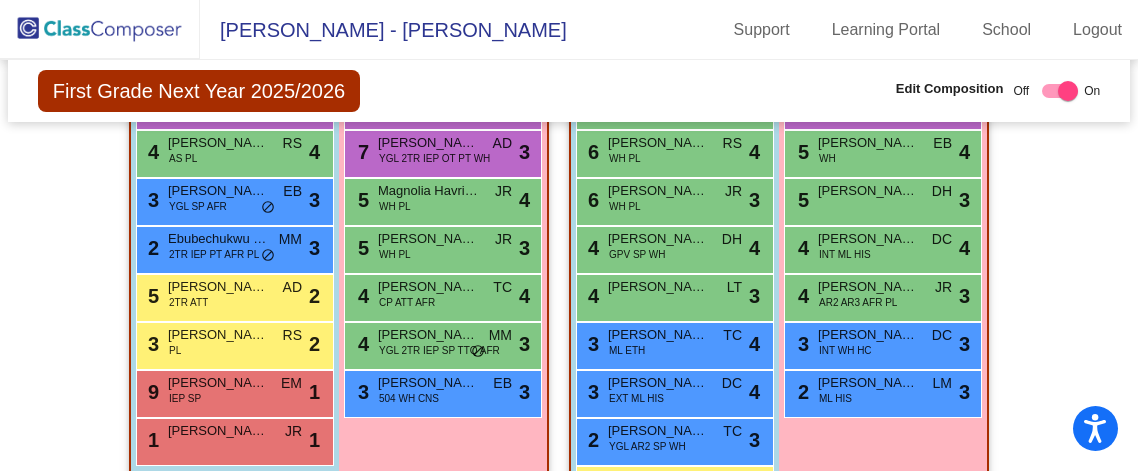 scroll, scrollTop: 1702, scrollLeft: 0, axis: vertical 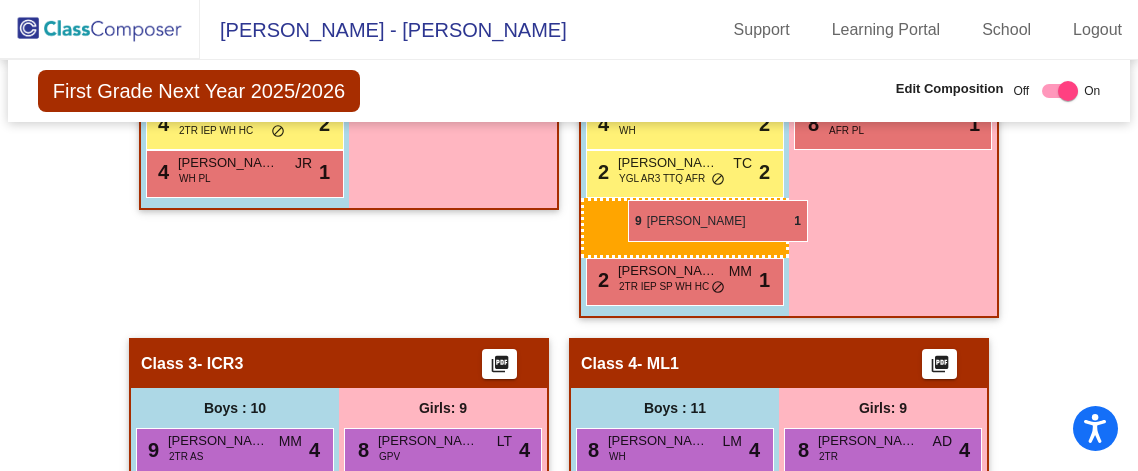 drag, startPoint x: 194, startPoint y: 352, endPoint x: 628, endPoint y: 200, distance: 459.8478 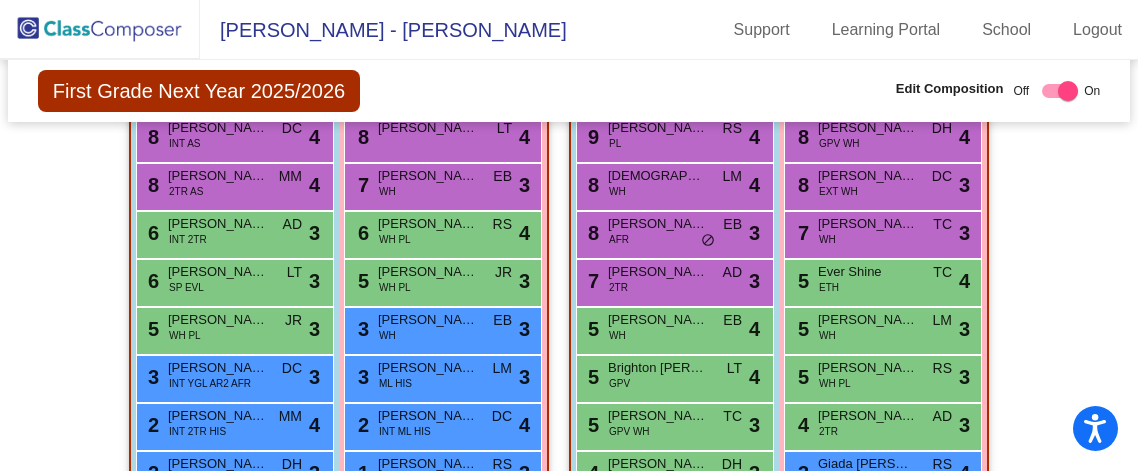 scroll, scrollTop: 3775, scrollLeft: 0, axis: vertical 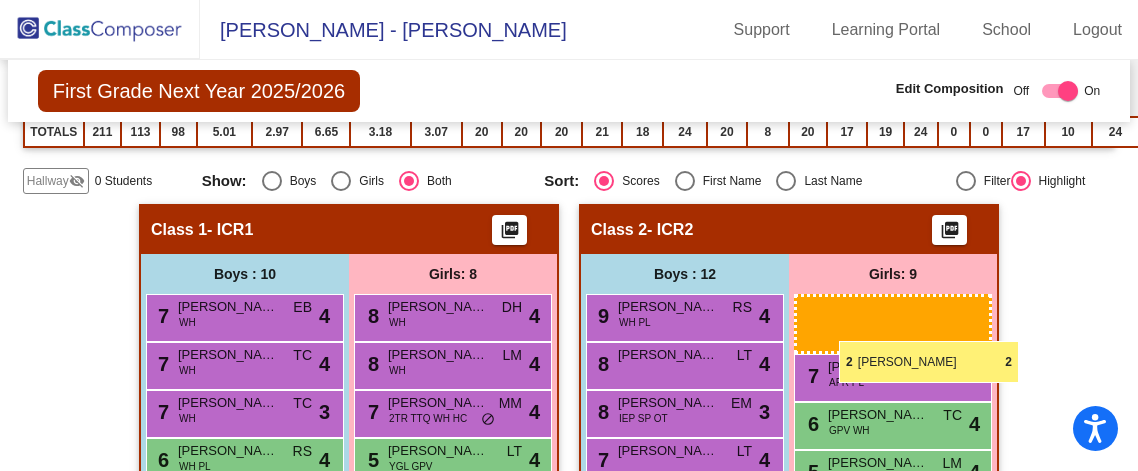 drag, startPoint x: 858, startPoint y: 273, endPoint x: 839, endPoint y: 341, distance: 70.60453 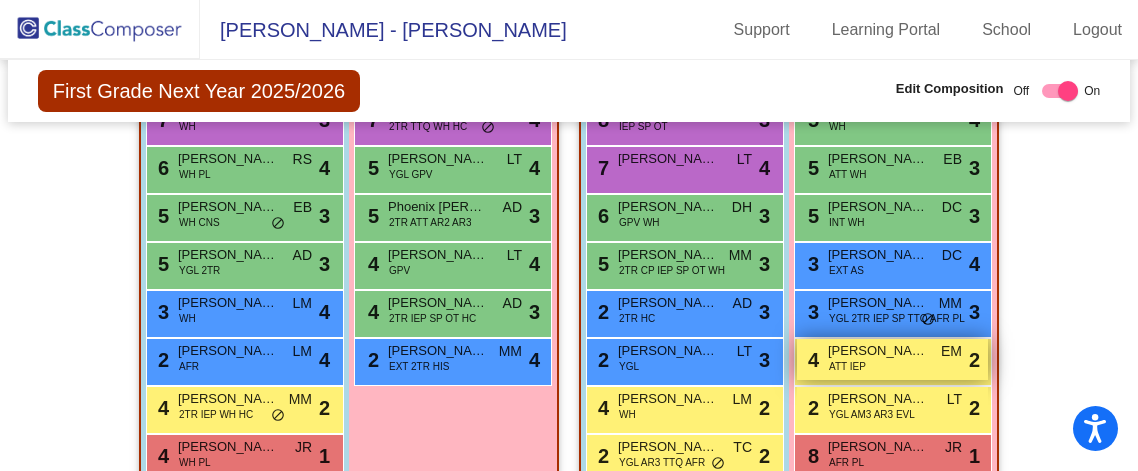scroll, scrollTop: 987, scrollLeft: 0, axis: vertical 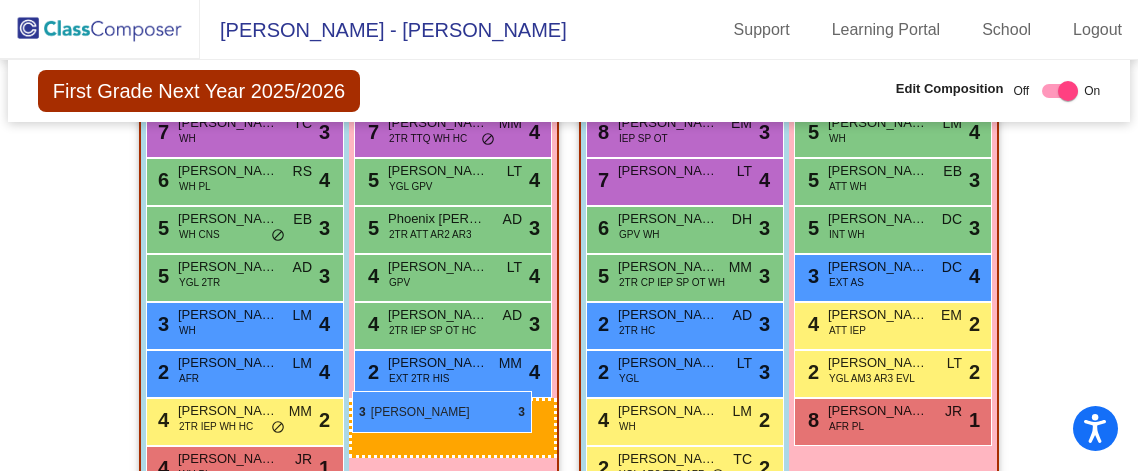 drag, startPoint x: 864, startPoint y: 317, endPoint x: 352, endPoint y: 391, distance: 517.32 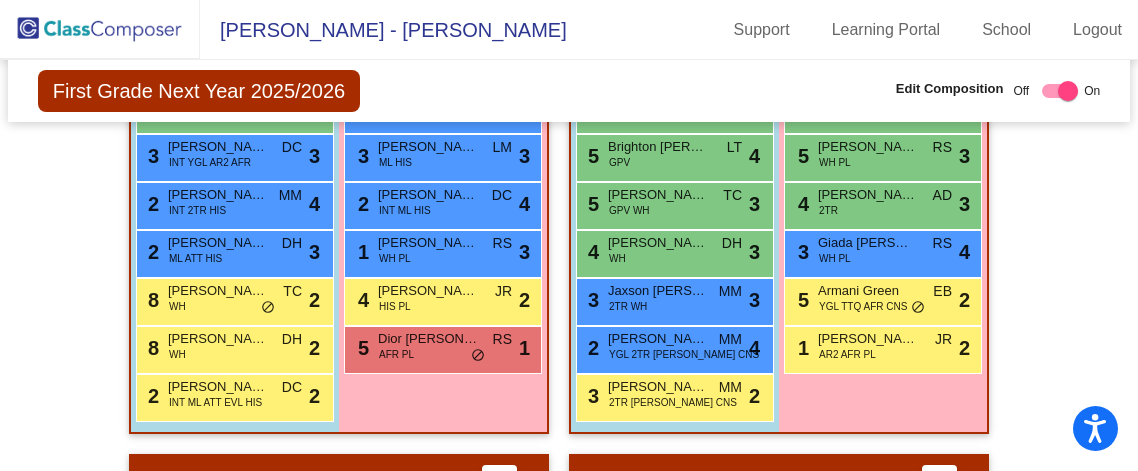 scroll, scrollTop: 2458, scrollLeft: 0, axis: vertical 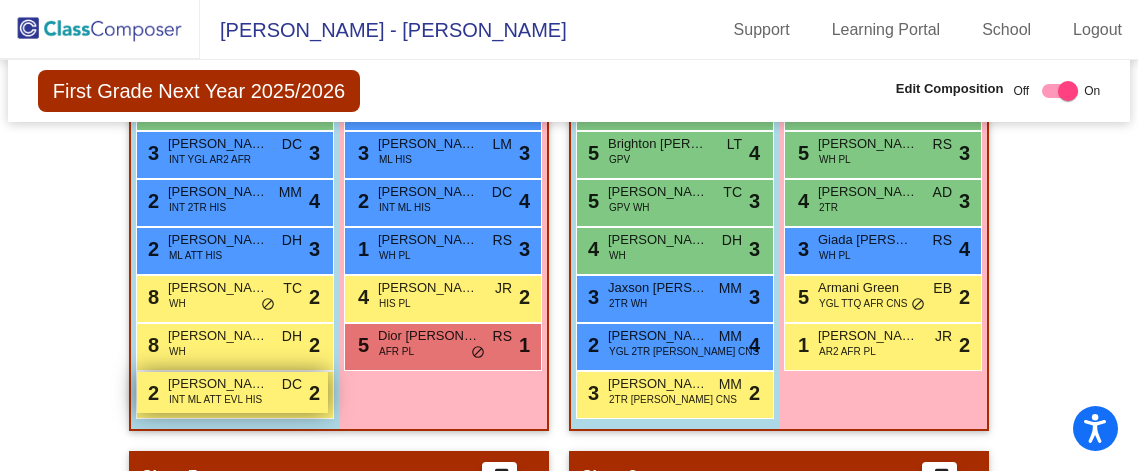 click on "INT ML ATT EVL HIS" at bounding box center [215, 399] 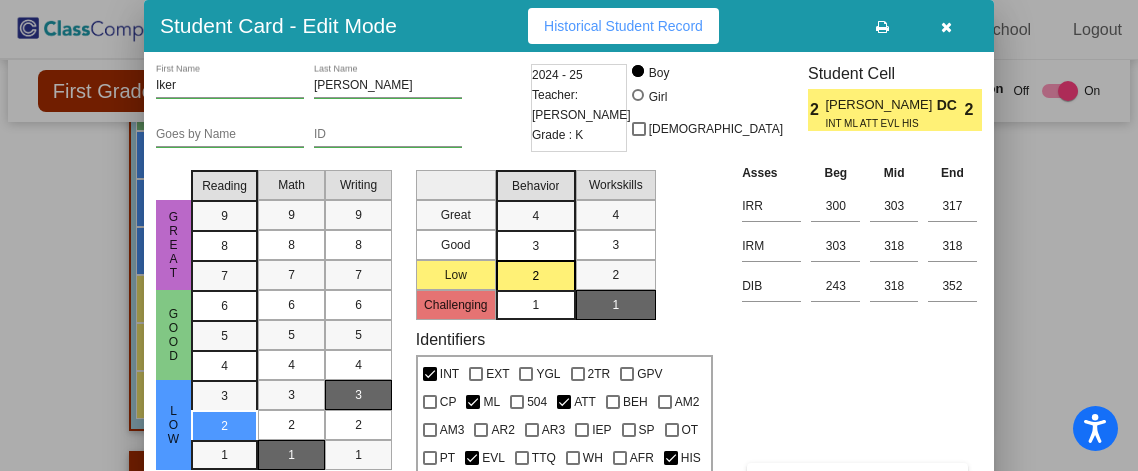 click at bounding box center (946, 27) 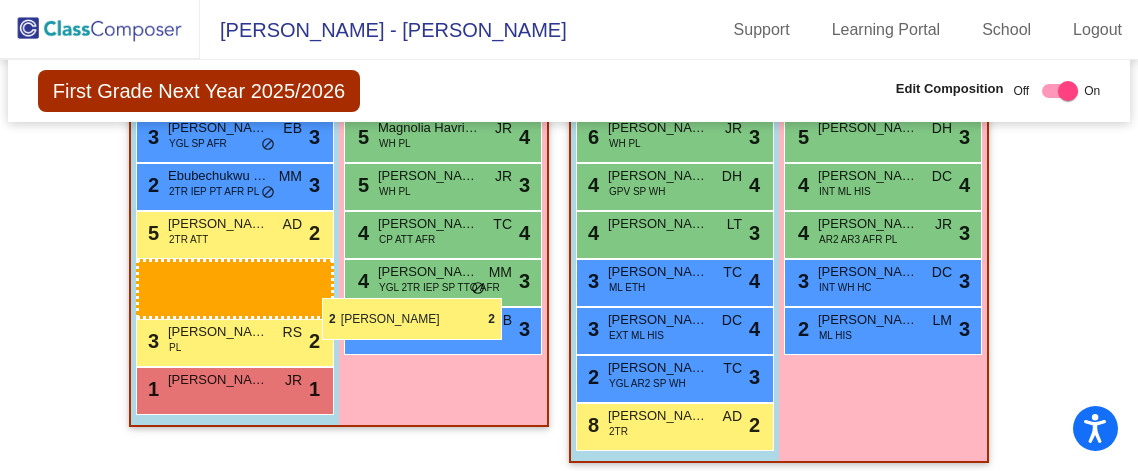 scroll, scrollTop: 1765, scrollLeft: 0, axis: vertical 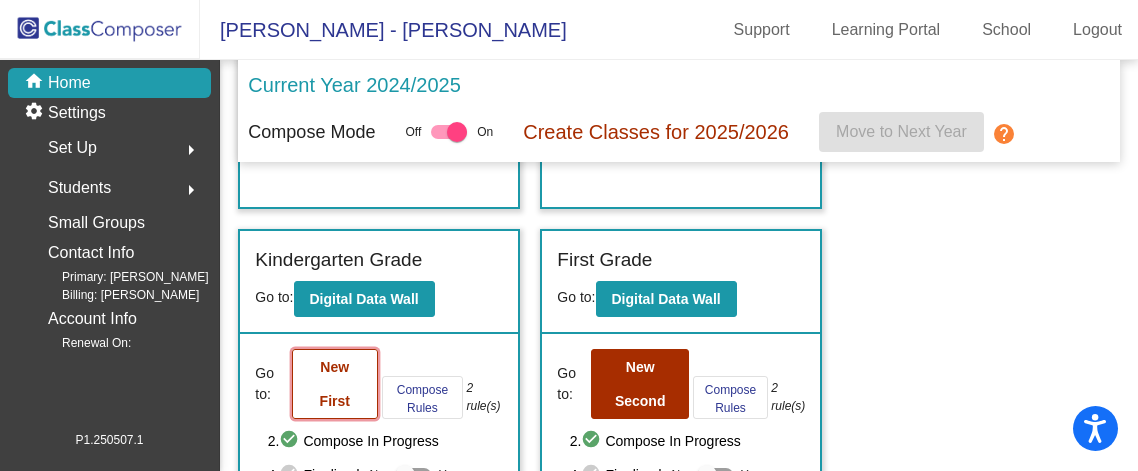 click on "New First" 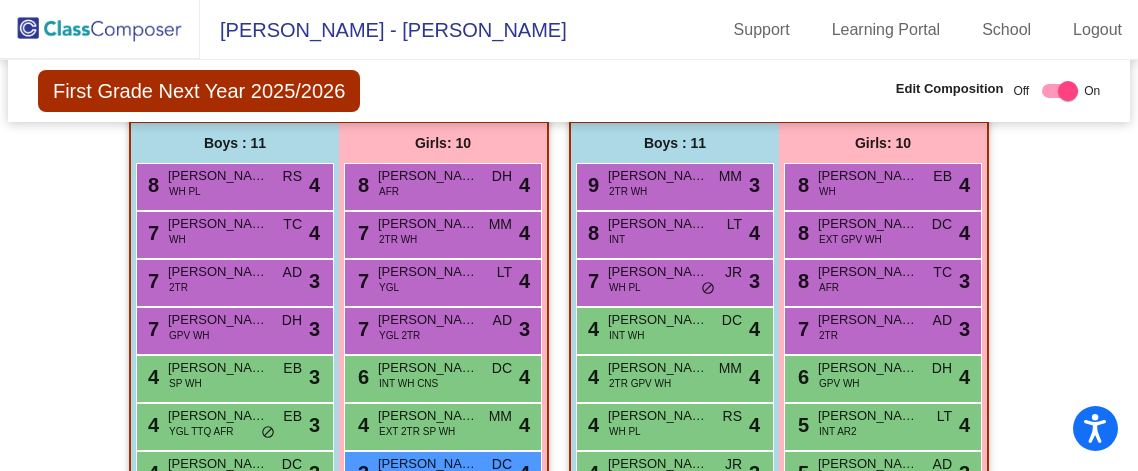 scroll, scrollTop: 2645, scrollLeft: 0, axis: vertical 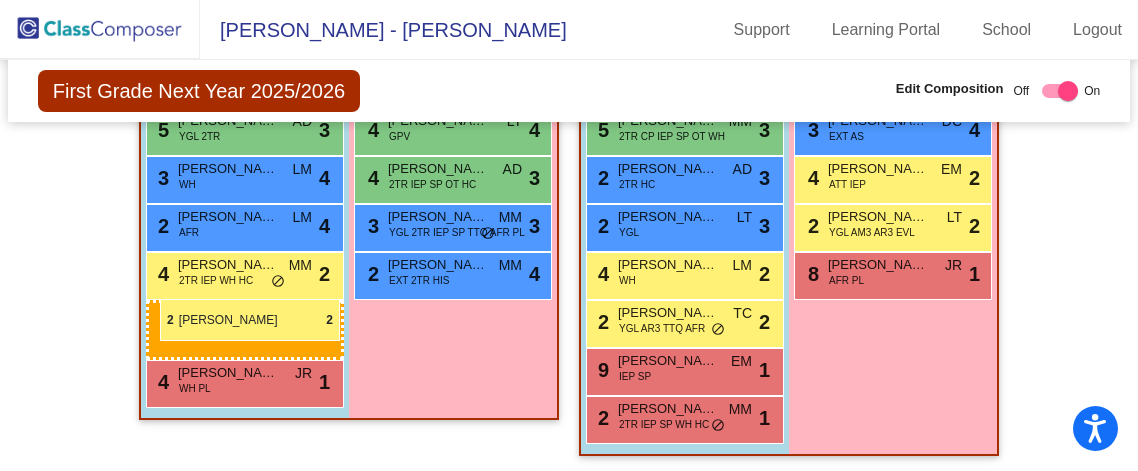drag, startPoint x: 227, startPoint y: 204, endPoint x: 160, endPoint y: 299, distance: 116.24973 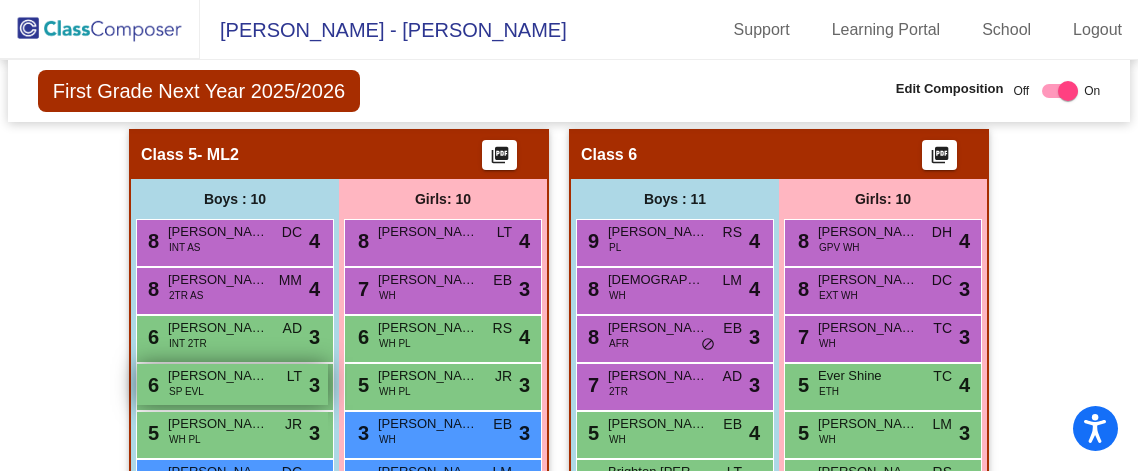 scroll, scrollTop: 2127, scrollLeft: 0, axis: vertical 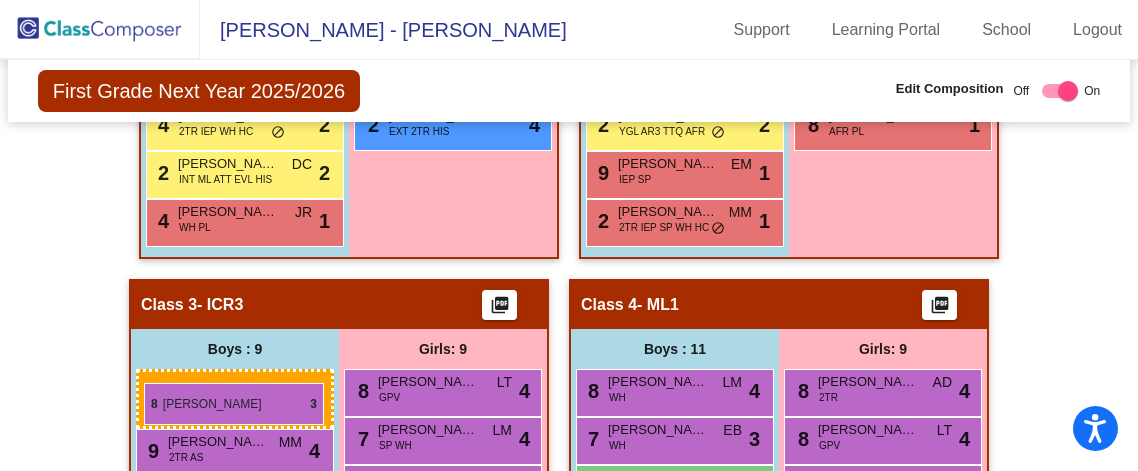 drag, startPoint x: 675, startPoint y: 234, endPoint x: 144, endPoint y: 383, distance: 551.50885 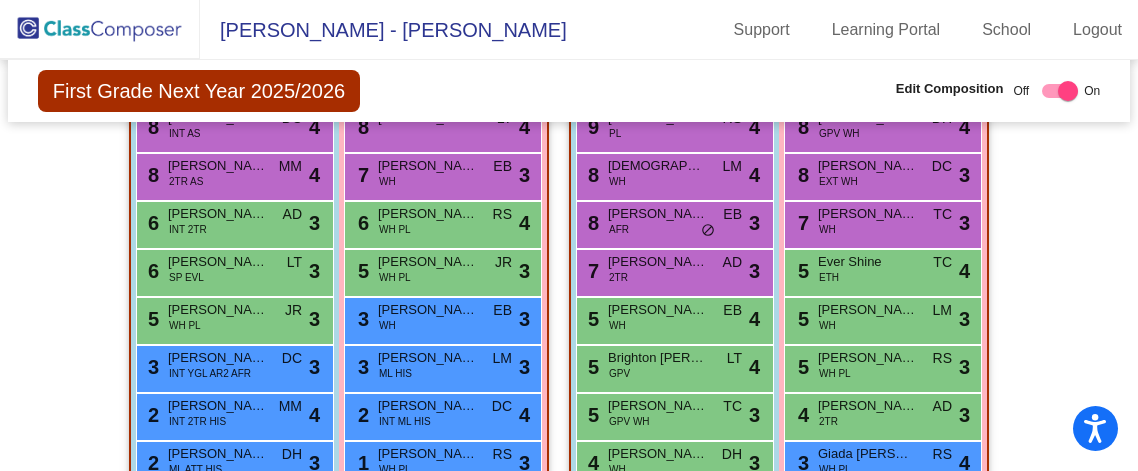 scroll, scrollTop: 2209, scrollLeft: 0, axis: vertical 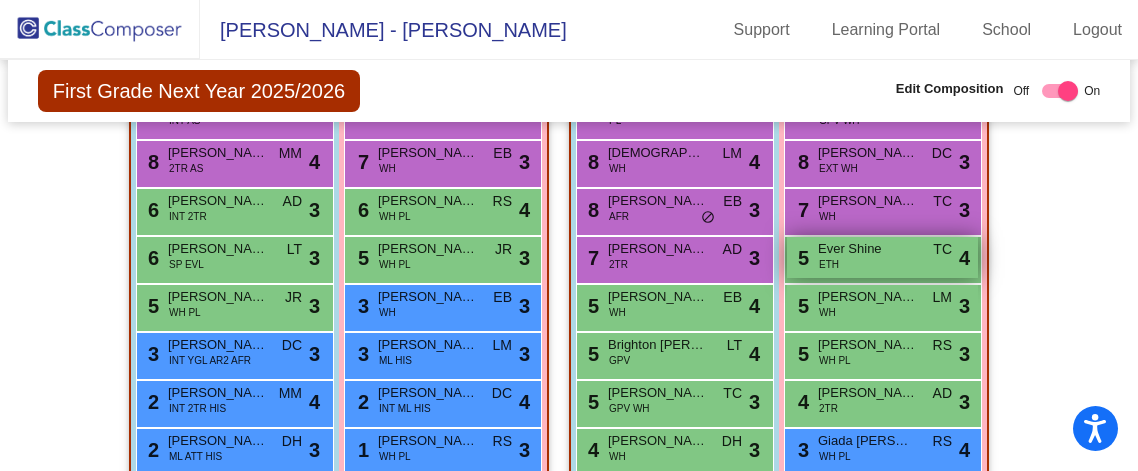 click on "5 Ever Shine ETH TC lock do_not_disturb_alt 4" at bounding box center [882, 257] 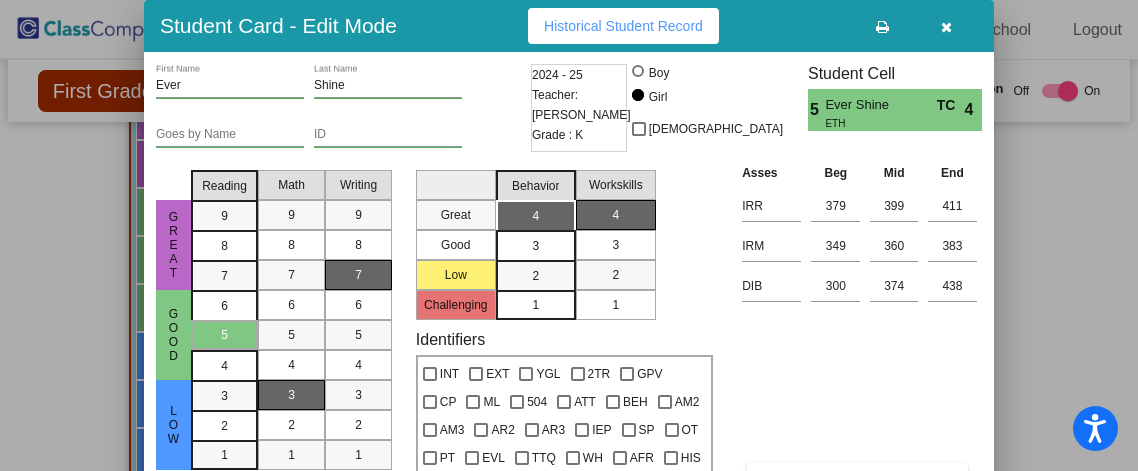 click at bounding box center (946, 27) 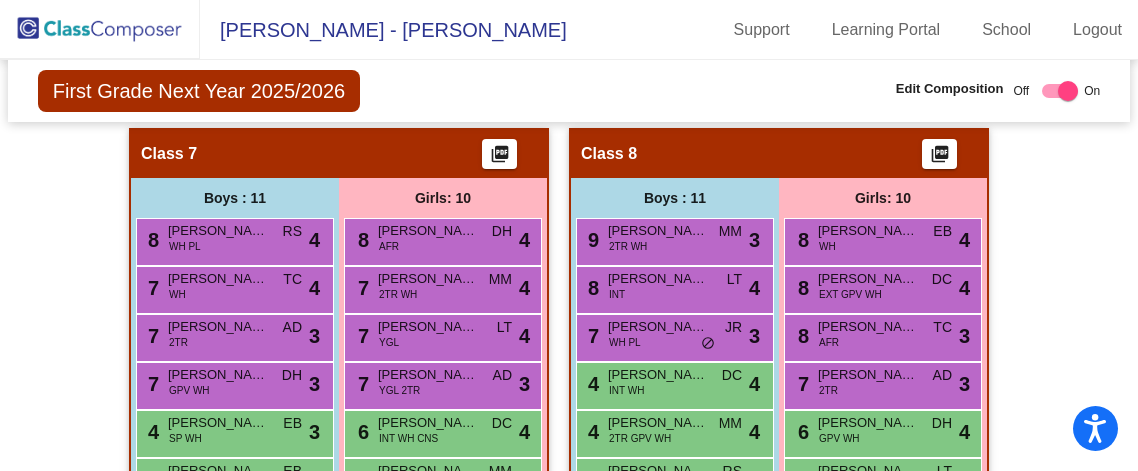 scroll, scrollTop: 3139, scrollLeft: 0, axis: vertical 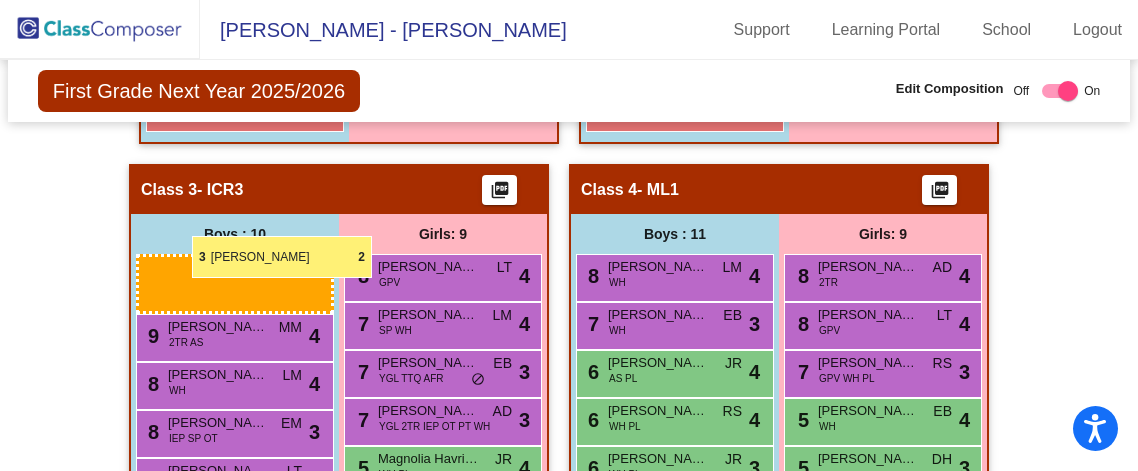 drag, startPoint x: 678, startPoint y: 255, endPoint x: 166, endPoint y: 259, distance: 512.0156 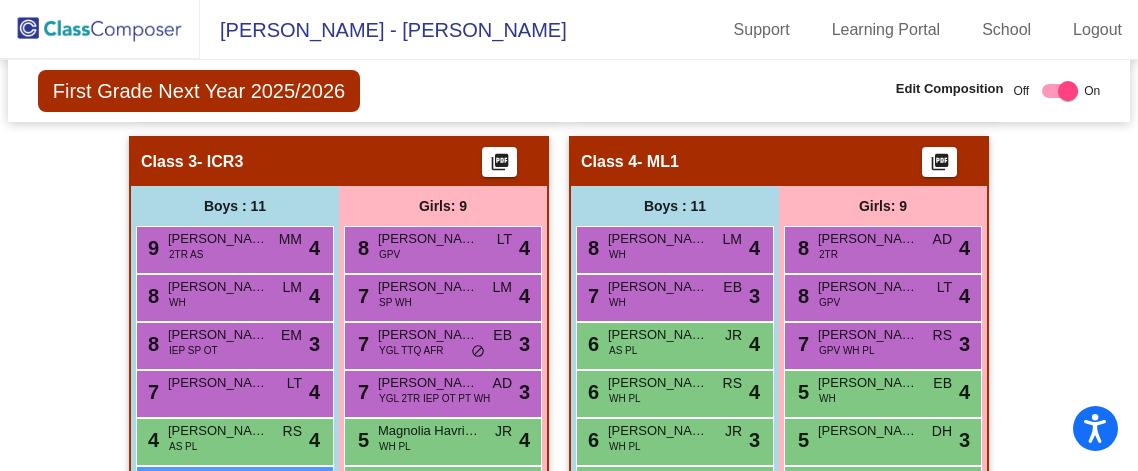 scroll, scrollTop: 2142, scrollLeft: 0, axis: vertical 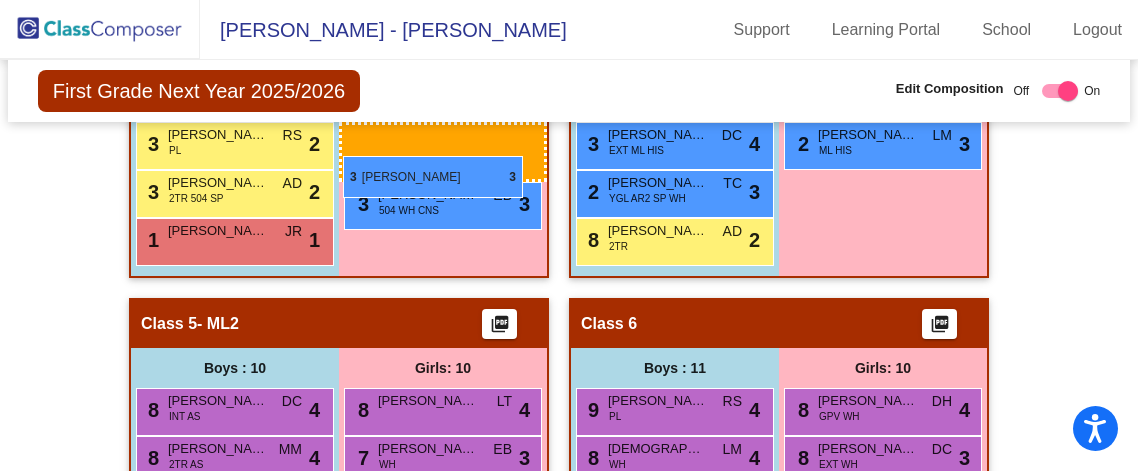 drag, startPoint x: 452, startPoint y: 363, endPoint x: 343, endPoint y: 156, distance: 233.94444 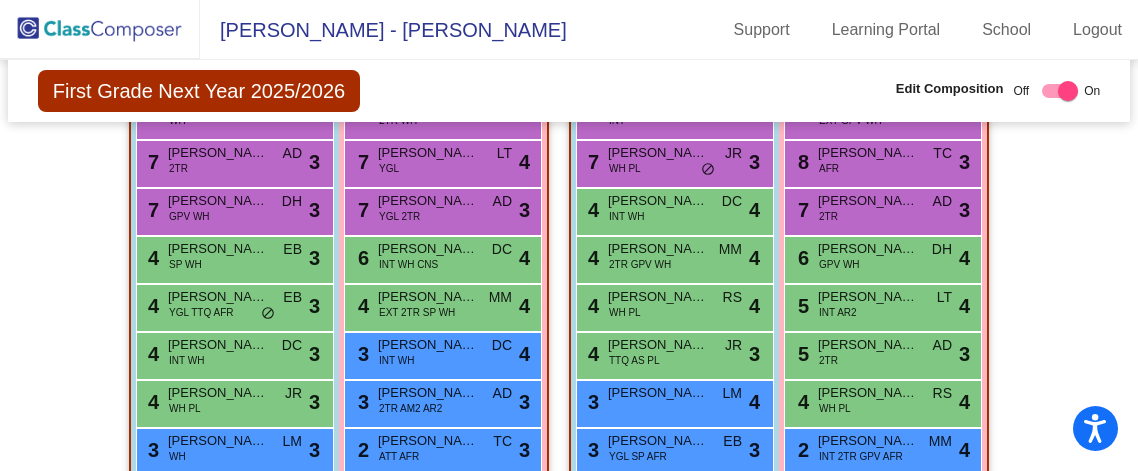 scroll, scrollTop: 3133, scrollLeft: 0, axis: vertical 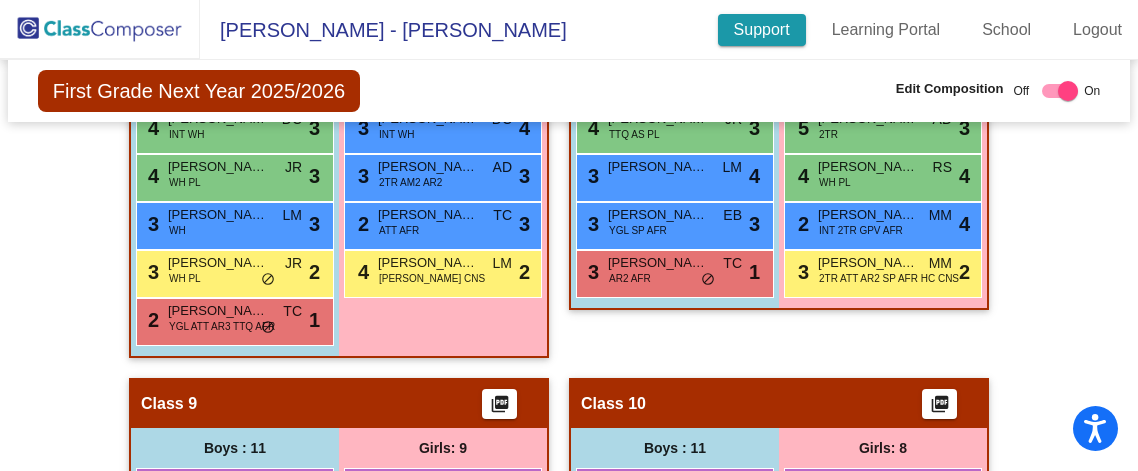checkbox on "false" 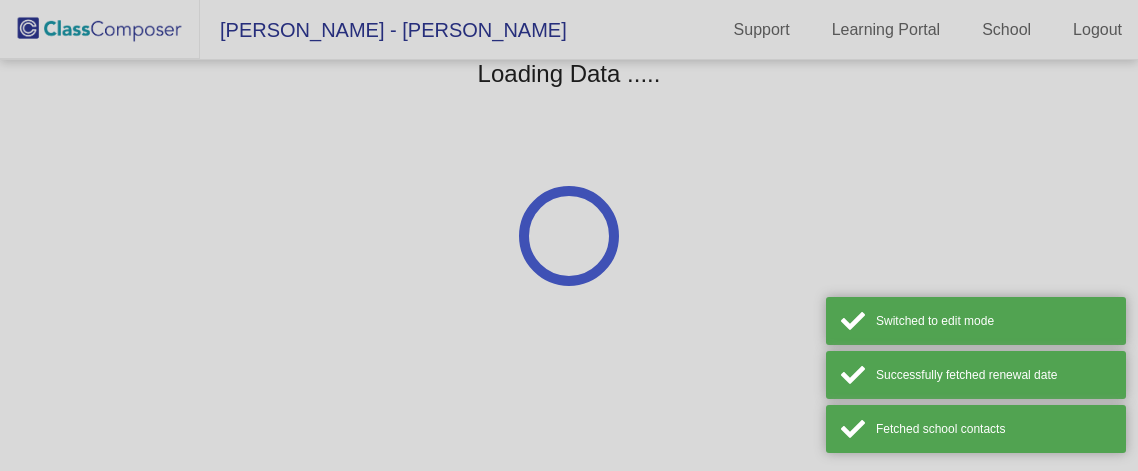 scroll, scrollTop: 0, scrollLeft: 0, axis: both 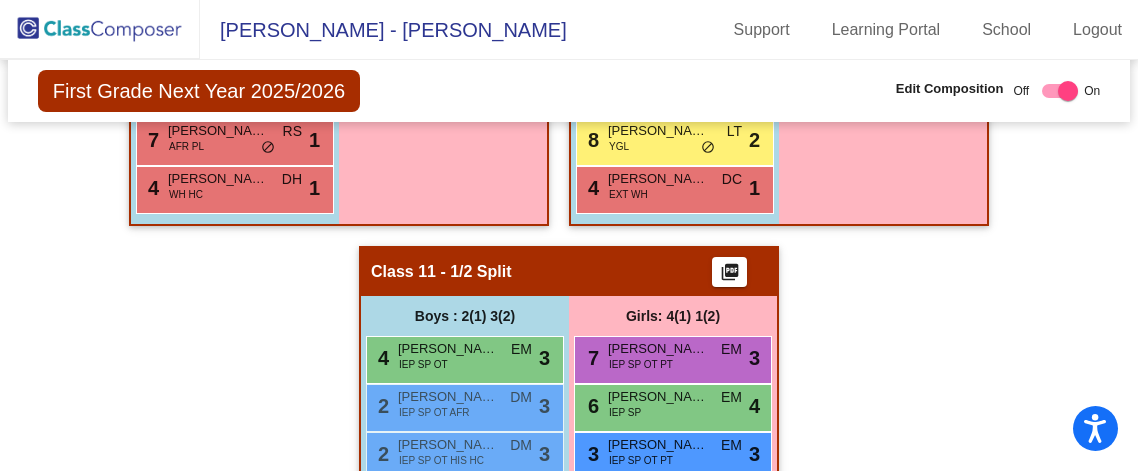 click on "Hallway   - Hallway Class  picture_as_pdf  Add Student  First Name Last Name Student Id  (Recommended)   Boy   Girl   Non Binary Add Close  Boys : 0    No Students   Girls: 0   No Students   Class 1   - ICR1  picture_as_pdf  Add Student  First Name Last Name Student Id  (Recommended)   Boy   Girl   Non Binary Add Close  Boys : 11  7 Connor Sechrist WH EB lock do_not_disturb_alt 4 7 Samuel Gurevich WH TC lock do_not_disturb_alt 4 7 Declan Kressley WH TC lock do_not_disturb_alt 3 6 Brody McKee WH PL RS lock do_not_disturb_alt 4 5 Dominic D'Emilio WH CNS EB lock do_not_disturb_alt 3 5 Dylan Menzoni YGL 2TR AD lock do_not_disturb_alt 3 3 Owen Calloway WH LM lock do_not_disturb_alt 4 2 Jayden Harris AFR LM lock do_not_disturb_alt 4 4 Benjamin Parker 2TR IEP WH HC MM lock do_not_disturb_alt 2 2 Iker Ixcoy-Hernandez INT ML ATT EVL HIS DC lock do_not_disturb_alt 2 4 Harrison Ferraioli WH PL JR lock do_not_disturb_alt 1 Girls: 9 8 Olivia Longo WH DH lock do_not_disturb_alt 4 8 Vanessa Bobst WH LM lock 4 7 MM 4 5" 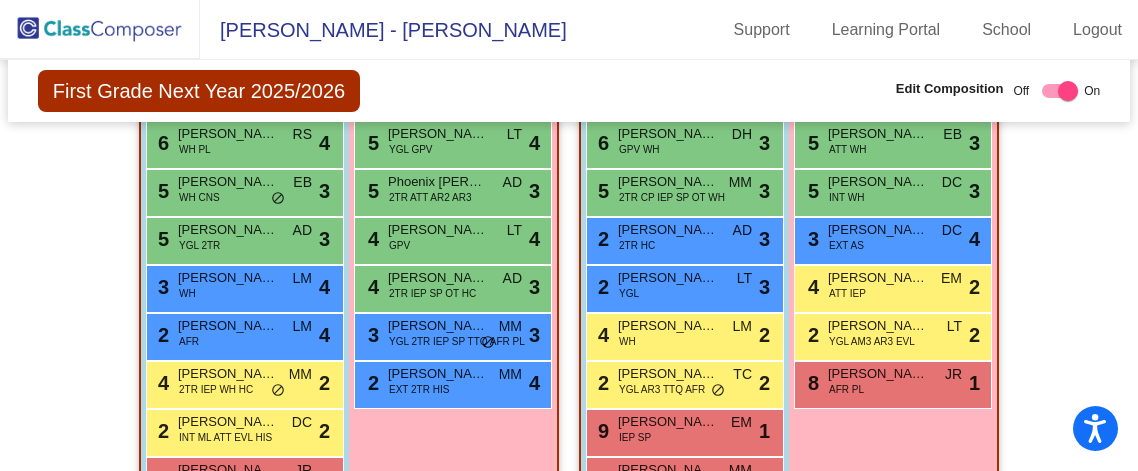 scroll, scrollTop: 1051, scrollLeft: 0, axis: vertical 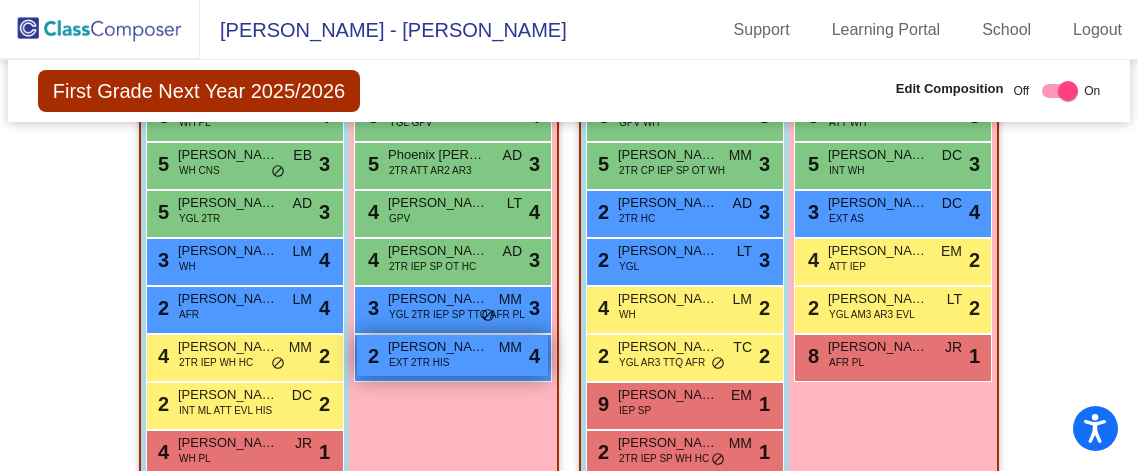 click on "[PERSON_NAME]" at bounding box center [438, 347] 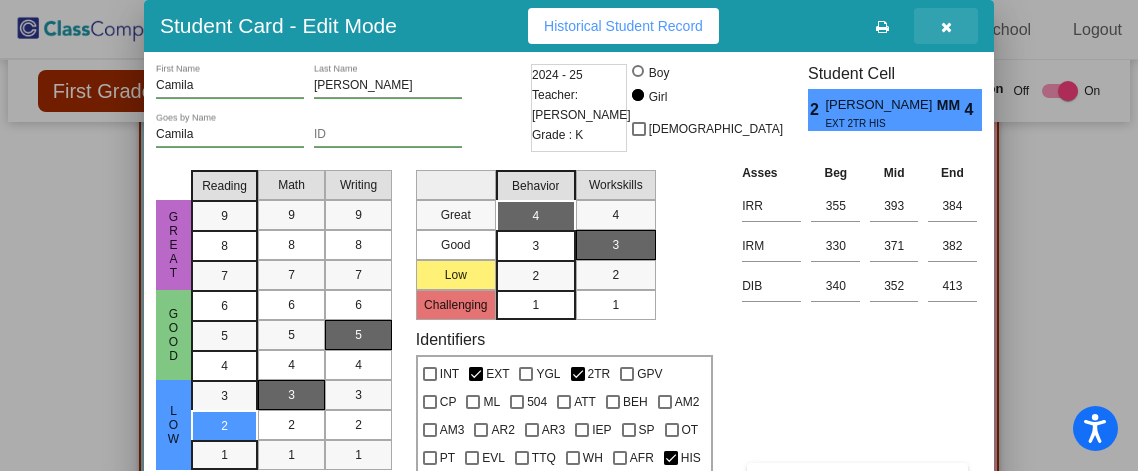 click at bounding box center [946, 27] 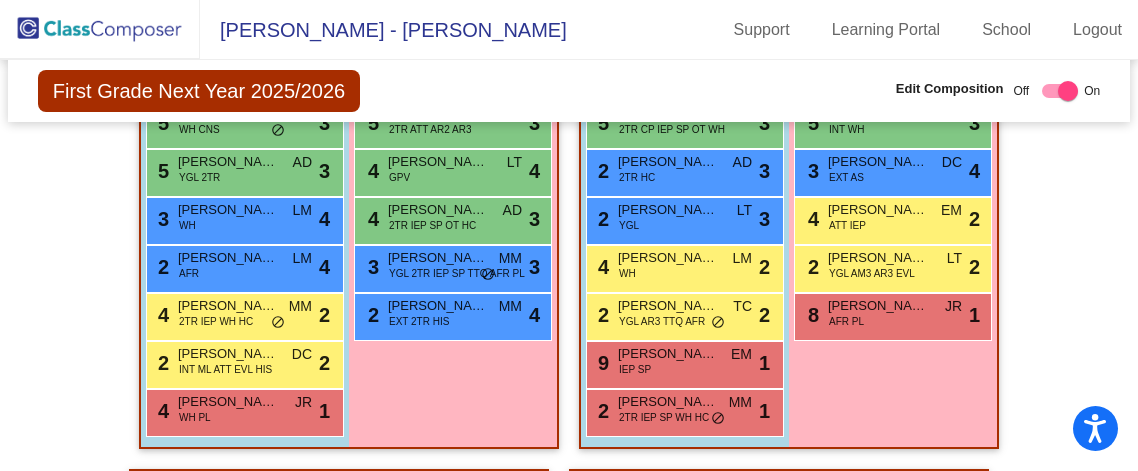 scroll, scrollTop: 1083, scrollLeft: 0, axis: vertical 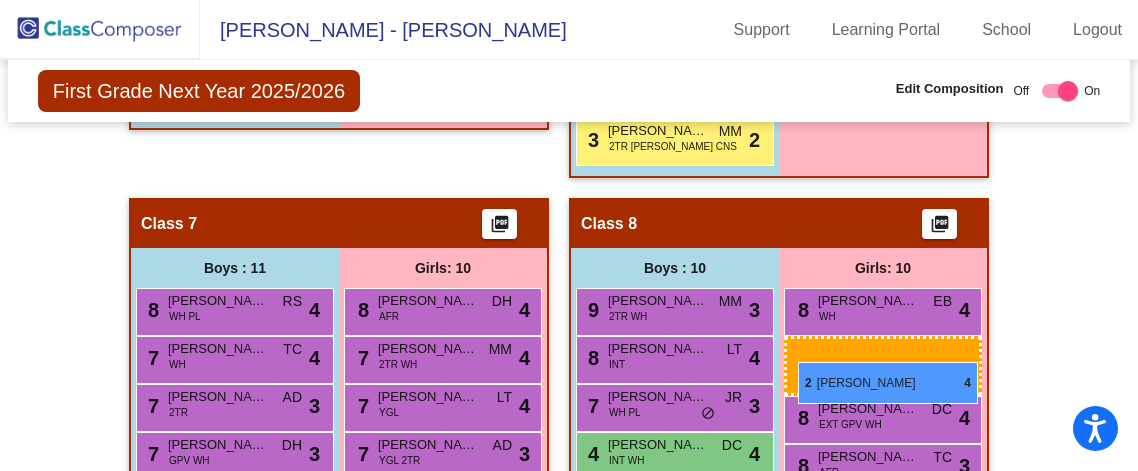 drag, startPoint x: 496, startPoint y: 322, endPoint x: 798, endPoint y: 362, distance: 304.63748 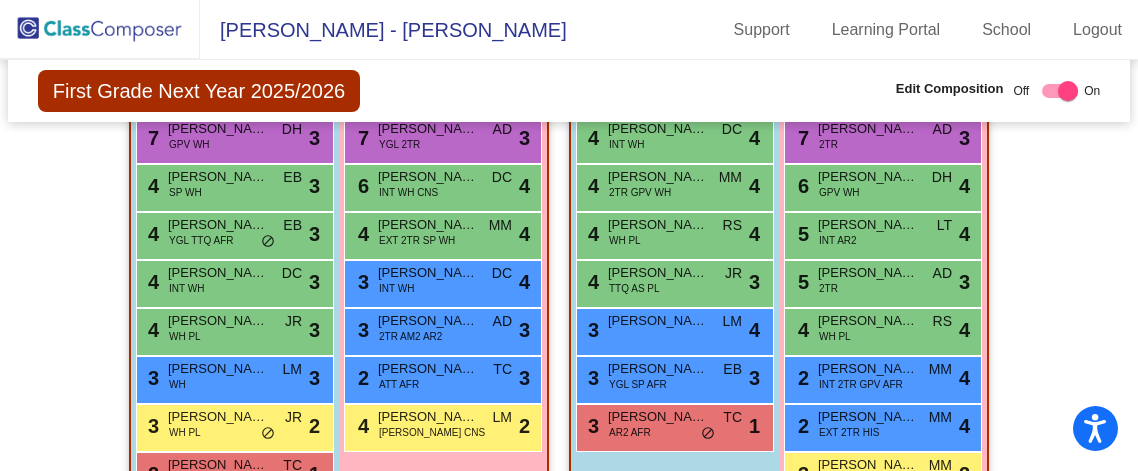 scroll, scrollTop: 2982, scrollLeft: 0, axis: vertical 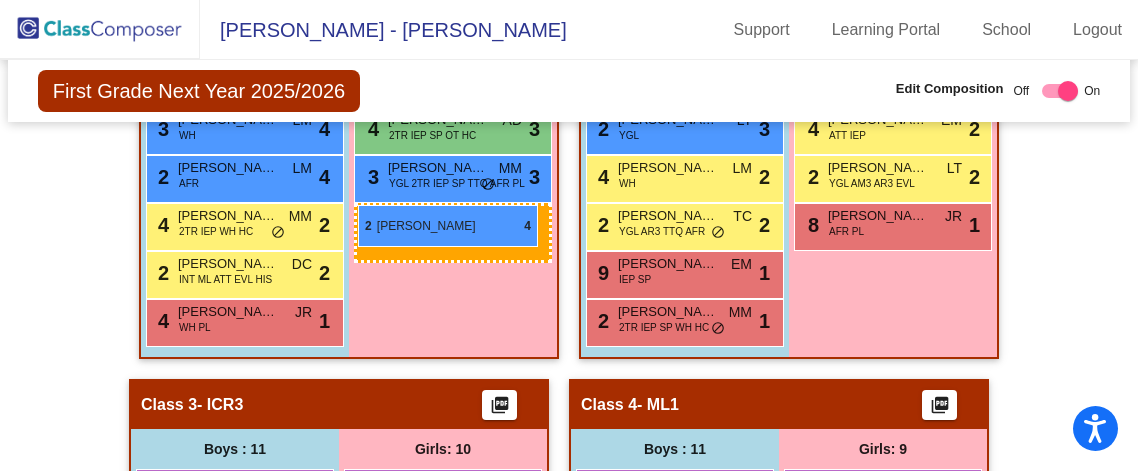 drag, startPoint x: 844, startPoint y: 361, endPoint x: 358, endPoint y: 205, distance: 510.42334 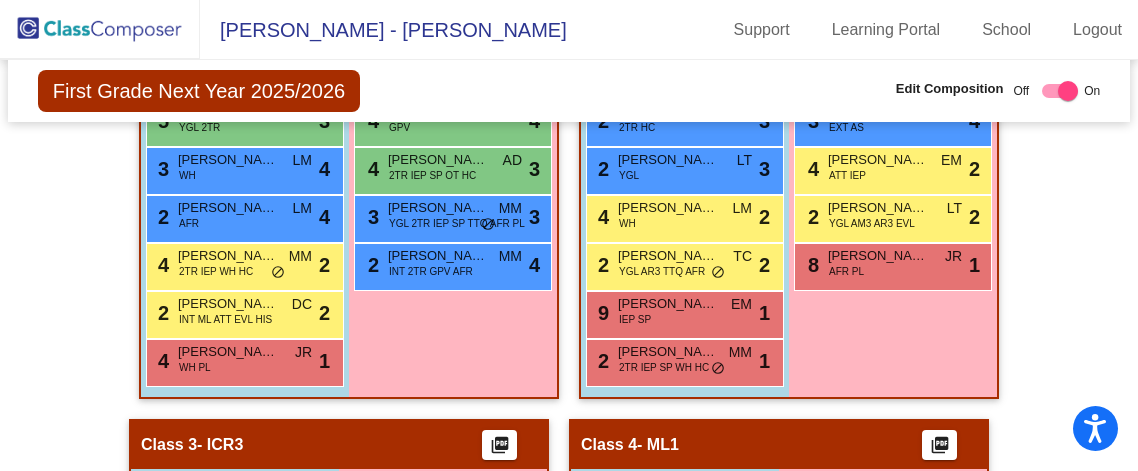scroll, scrollTop: 1088, scrollLeft: 0, axis: vertical 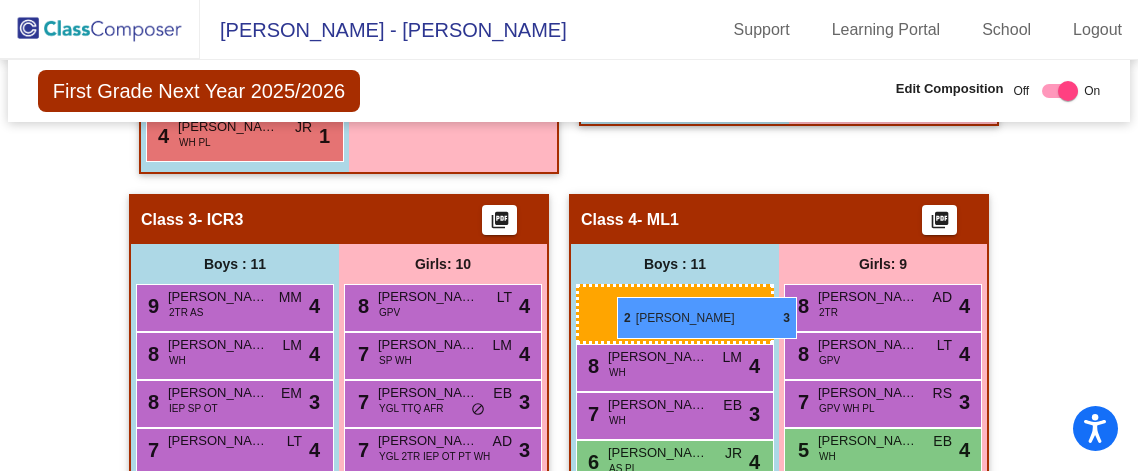 drag, startPoint x: 664, startPoint y: 210, endPoint x: 604, endPoint y: 297, distance: 105.68349 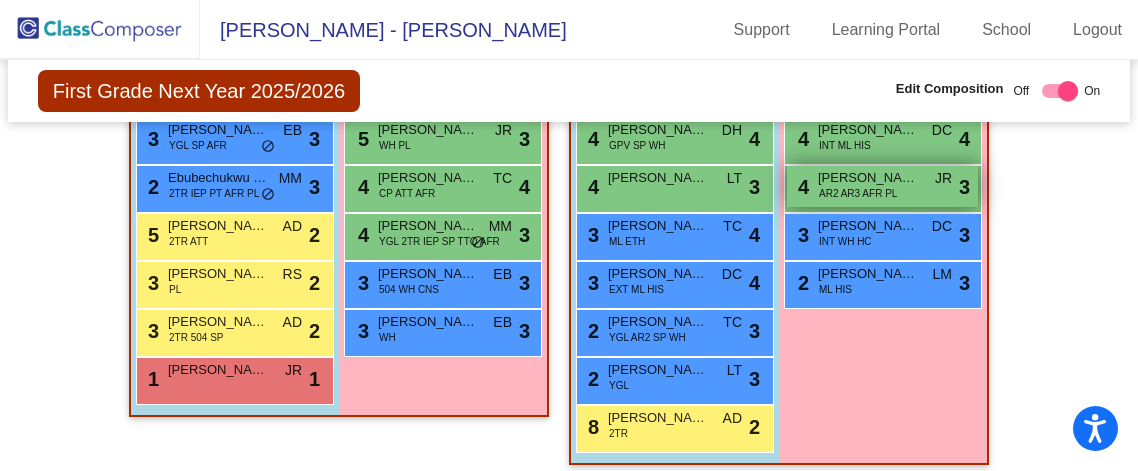 scroll, scrollTop: 1777, scrollLeft: 0, axis: vertical 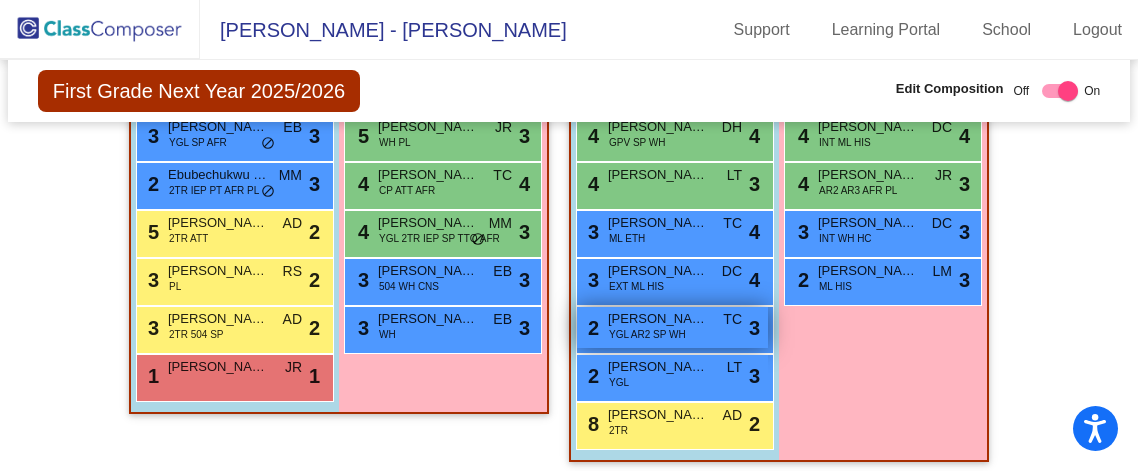 click on "YGL AR2 SP WH" at bounding box center (647, 334) 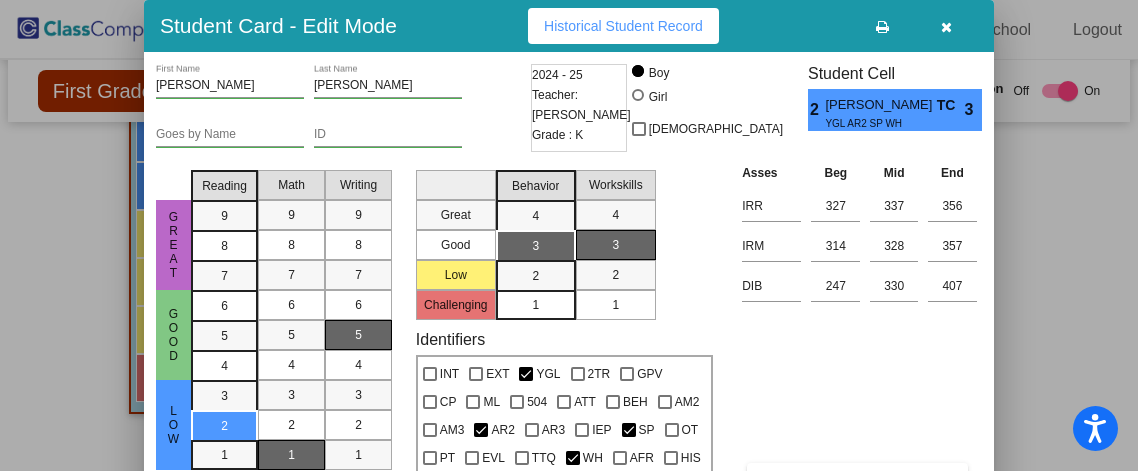 click on "Student Card - Edit Mode   Historical Student Record  Jonathan First Name Jacuk Last Name Goes by Name ID 2024 - 25 Teacher: Tyla Cielinski Grade : K   Boy   Girl   Non Binary Student Cell 2 Jonathan Jacuk TC YGL AR2 SP WH 3  Great   Good   Low  Reading 9 8 7 6 5 4 3 2 1 Math 9 8 7 6 5 4 3 2 1 Writing 9 8 7 6 5 4 3 2 1 Great Good Low Challenging Behavior 4 3 2 1 Workskills 4 3 2 1 Identifiers   INT   EXT   YGL   2TR   GPV   CP   ML   504   ATT   BEH   AM2   AM3   AR2   AR3   IEP   SP   OT   PT   EVL   TTQ   WH   AFR   HIS   AS   ETH   HC   CNS   PL Asses Beg Mid End IRR 327 337 356 IRM 314 328 357 DIB 247 330 407  Notes  Placement Requests  = Do NOT Place with Student:   Selection  = Keep with Student:   Selection  = Keep with Teacher:   Selection  Save   Archive   Notes   Current Year - Last Edited: 6/4/25" at bounding box center [569, 235] 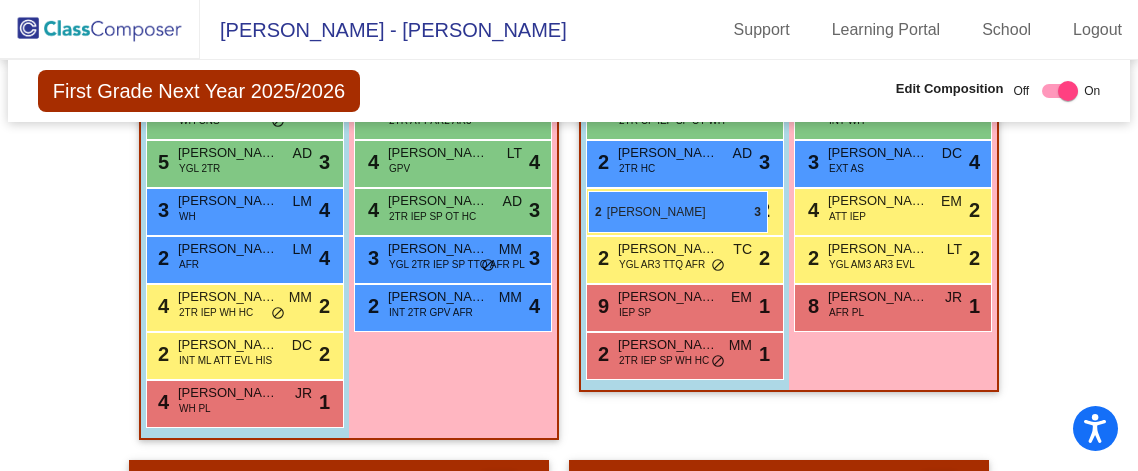 scroll, scrollTop: 1061, scrollLeft: 0, axis: vertical 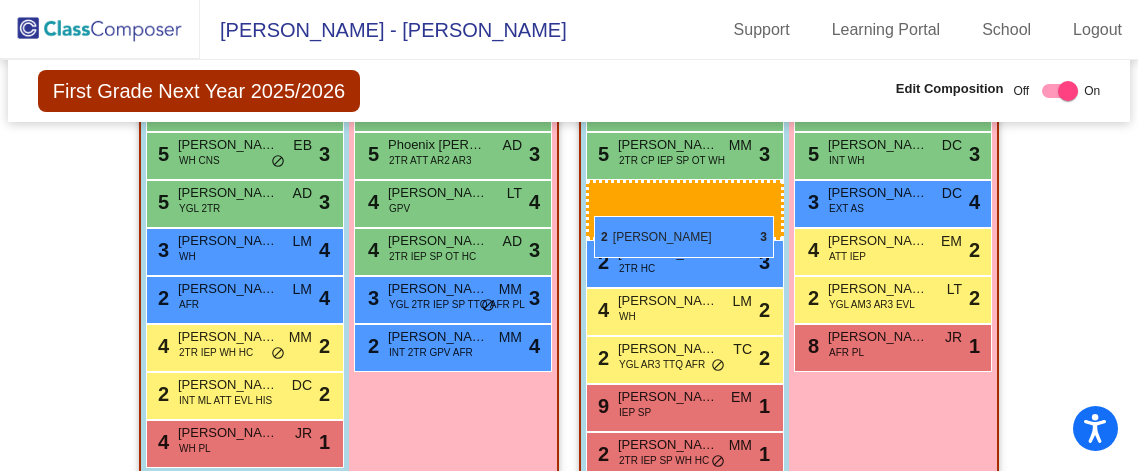 drag, startPoint x: 633, startPoint y: 313, endPoint x: 594, endPoint y: 216, distance: 104.54664 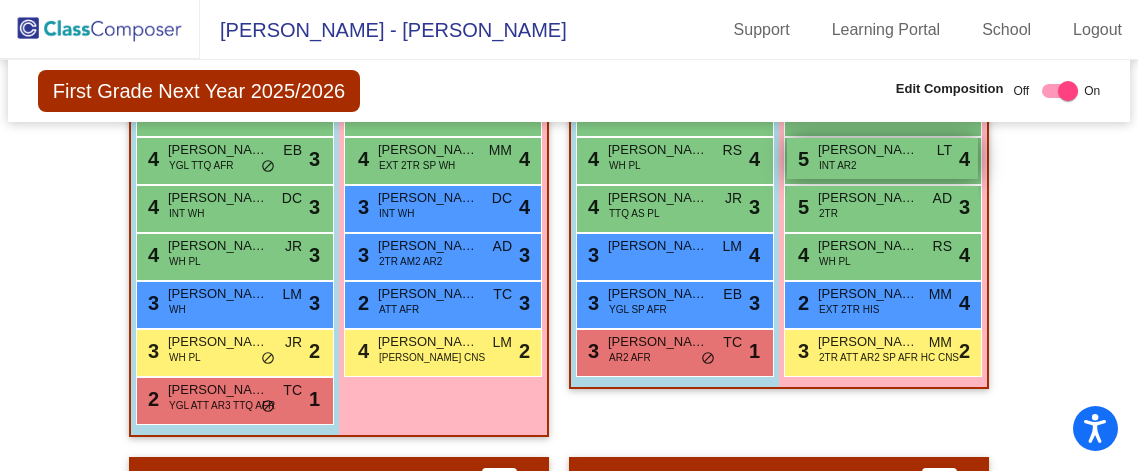 scroll, scrollTop: 3079, scrollLeft: 0, axis: vertical 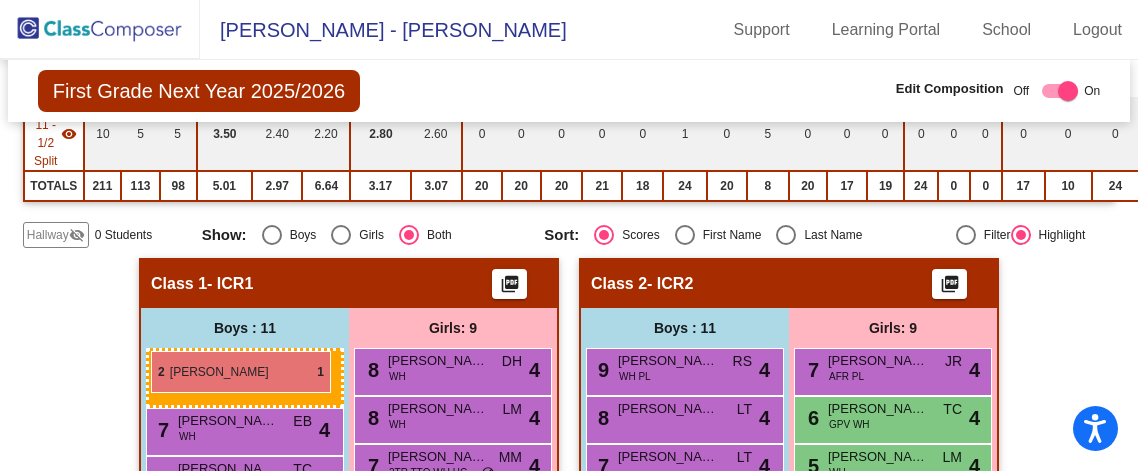 drag, startPoint x: 215, startPoint y: 367, endPoint x: 151, endPoint y: 351, distance: 65.96969 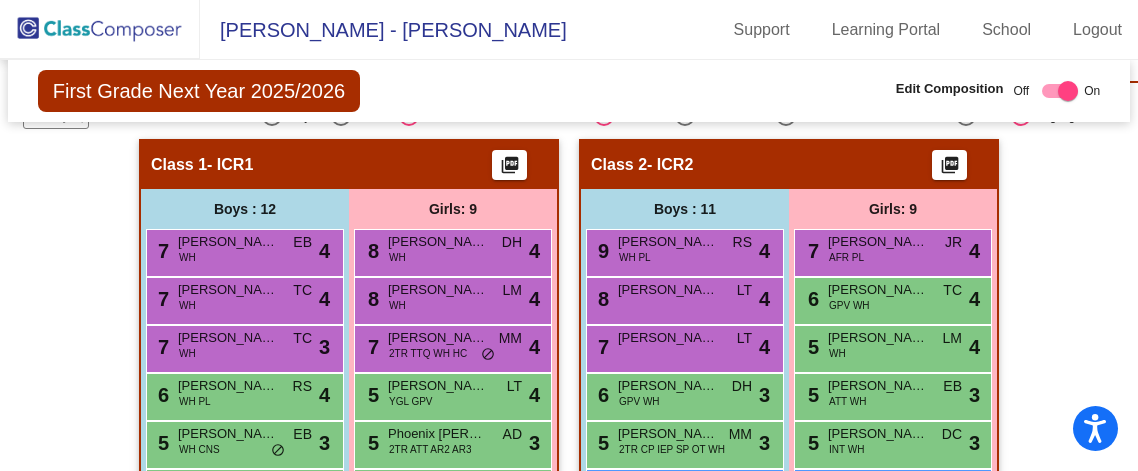 scroll, scrollTop: 768, scrollLeft: 0, axis: vertical 